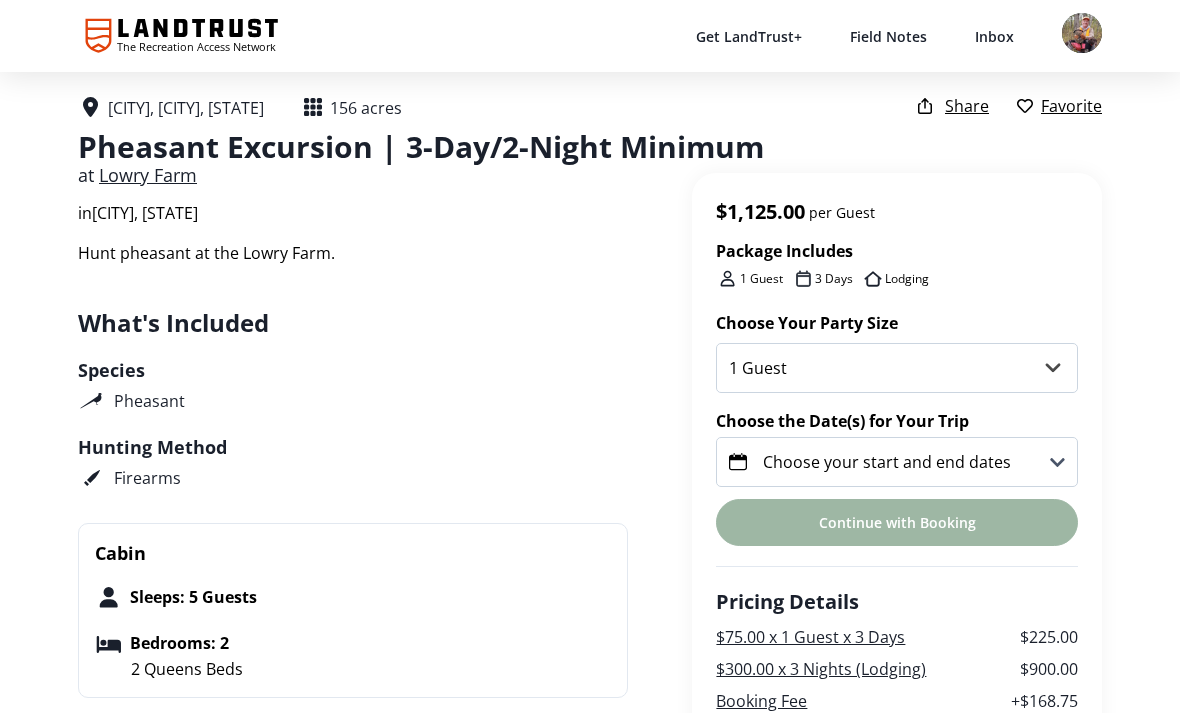 scroll, scrollTop: 388, scrollLeft: 0, axis: vertical 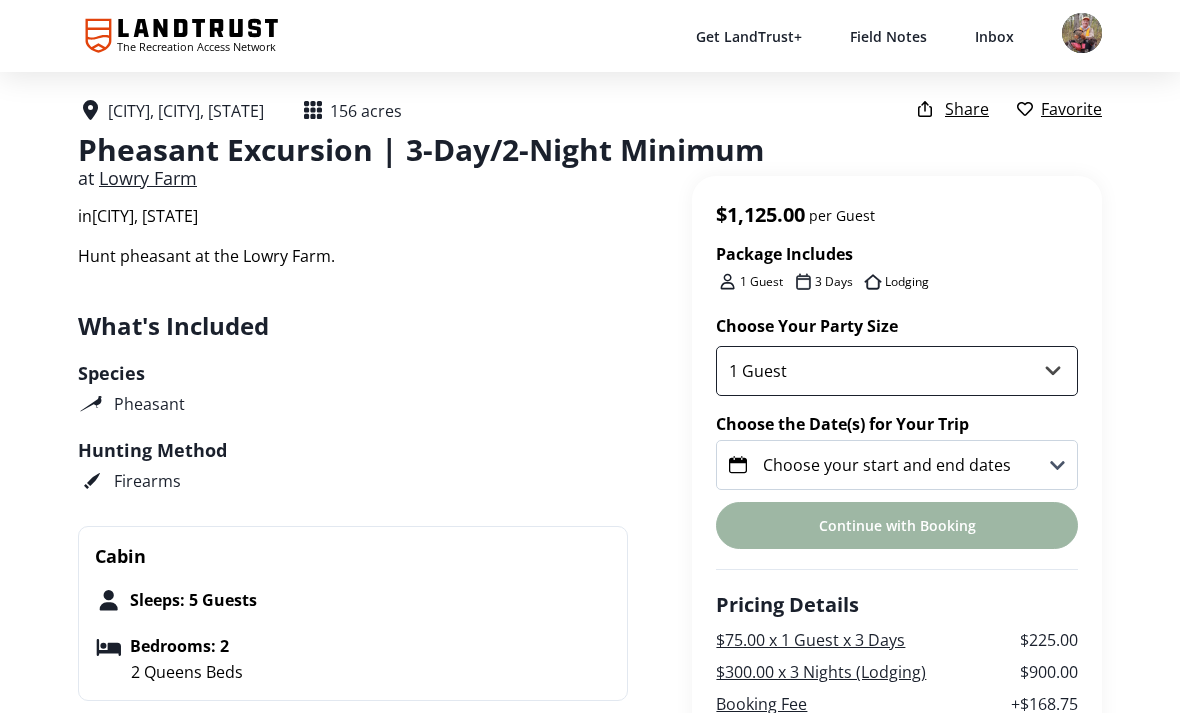 click on "1  Guest 2  Guests 3  Guests 4  Guests 5  Guests" at bounding box center (897, 371) 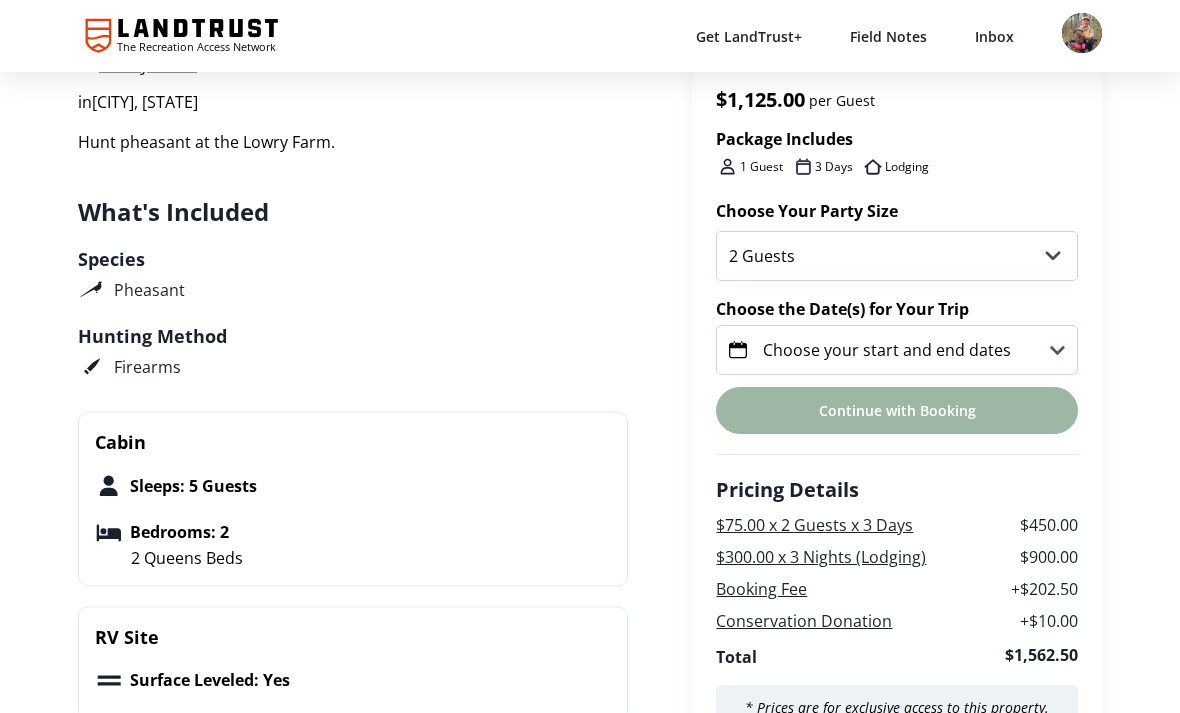 click on "Choose your start and end dates" at bounding box center [897, 351] 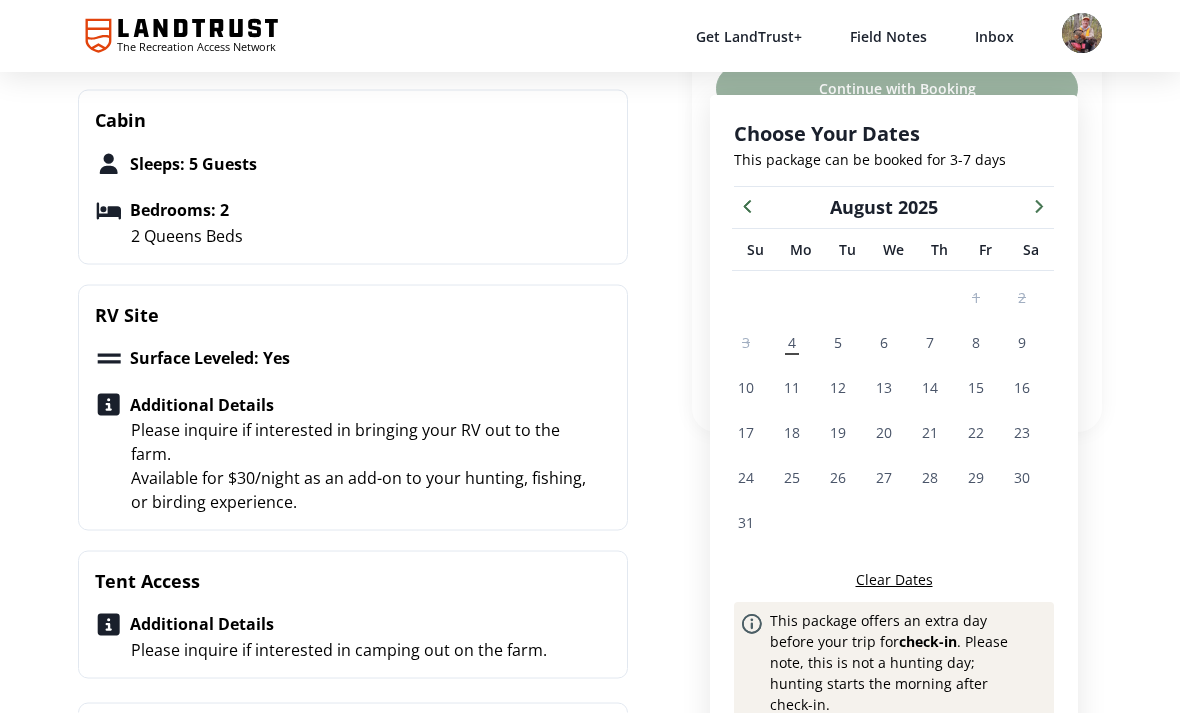 scroll, scrollTop: 823, scrollLeft: 0, axis: vertical 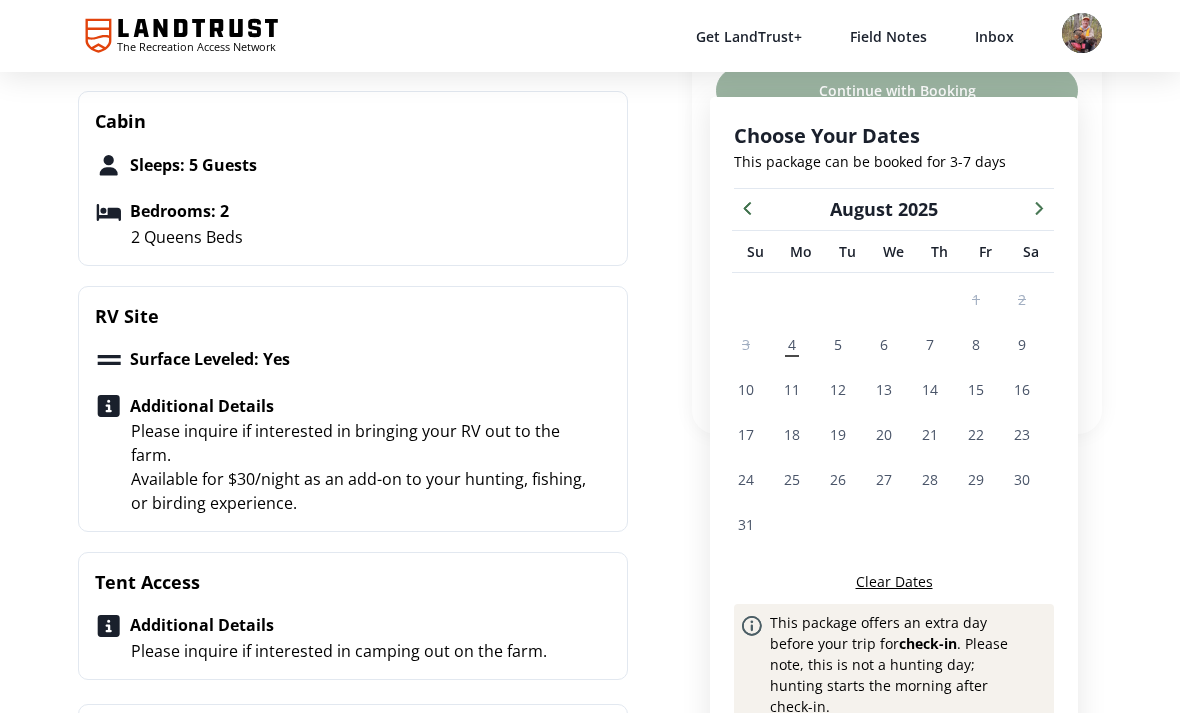 click at bounding box center [1039, 207] 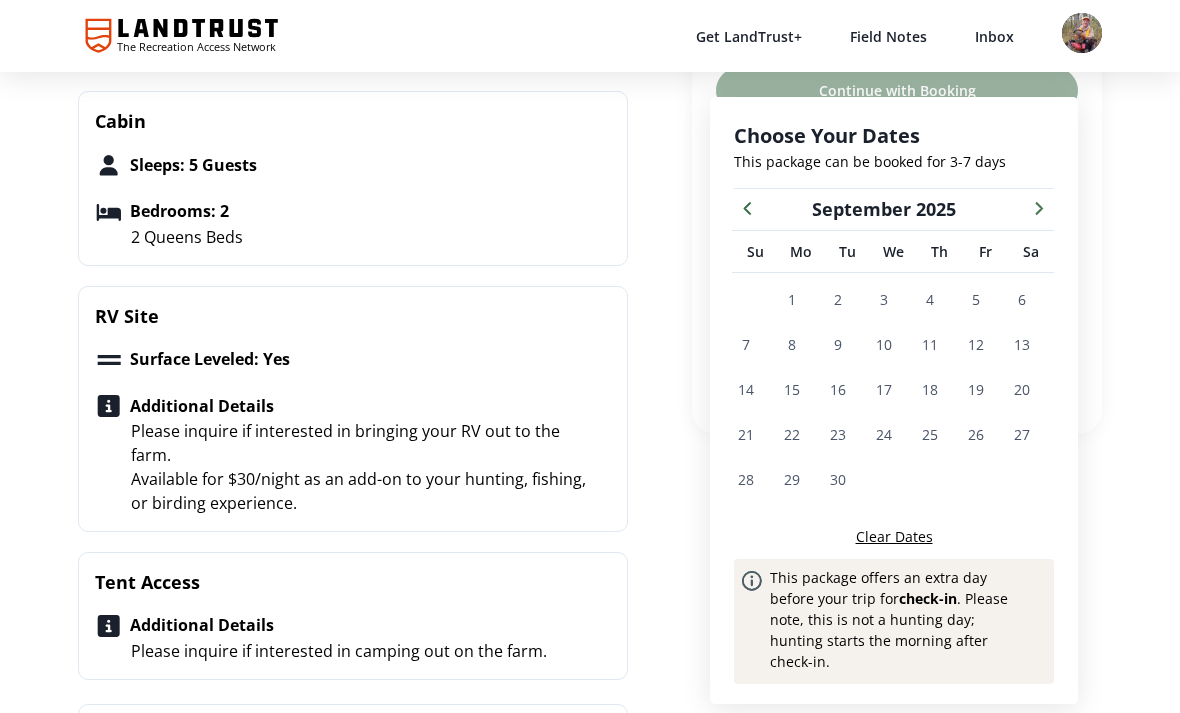 click at bounding box center [1039, 207] 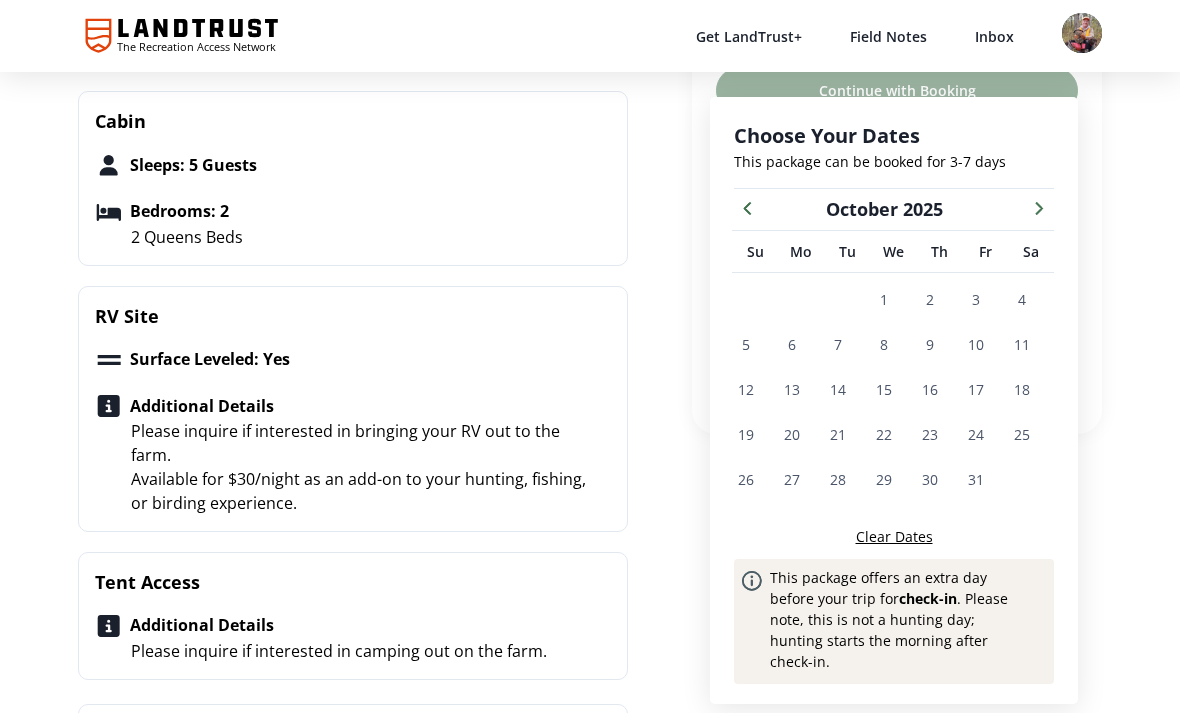 click at bounding box center (1039, 207) 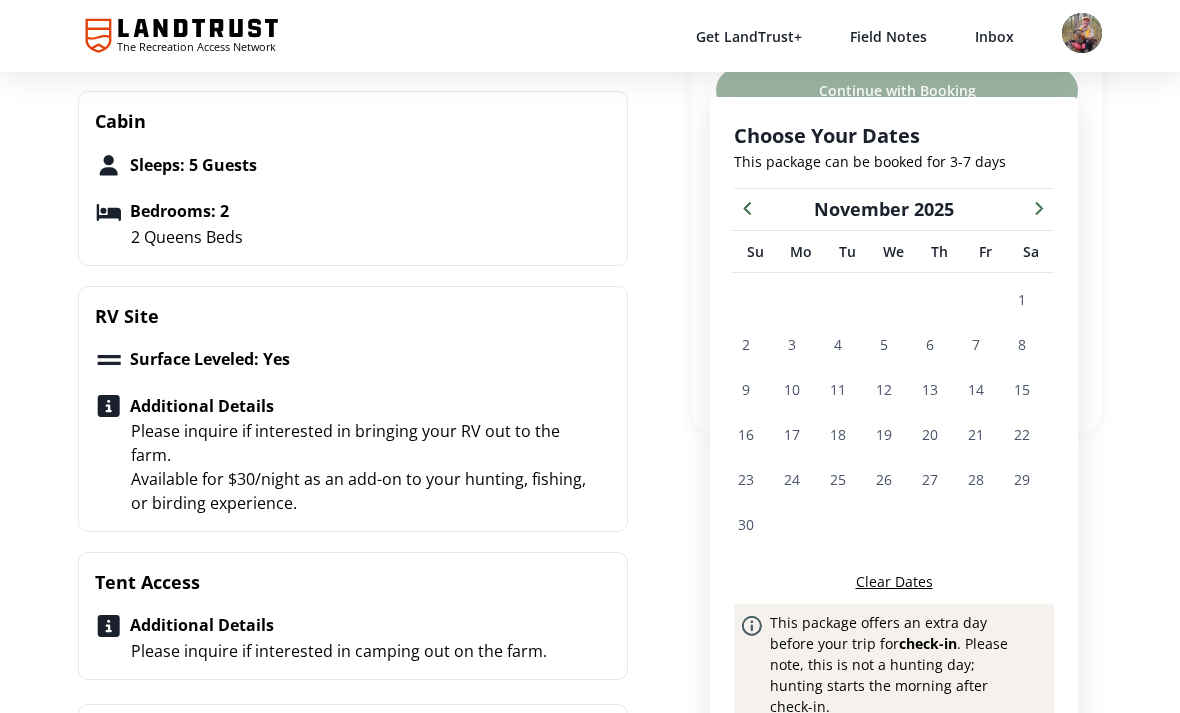 click at bounding box center (1039, 207) 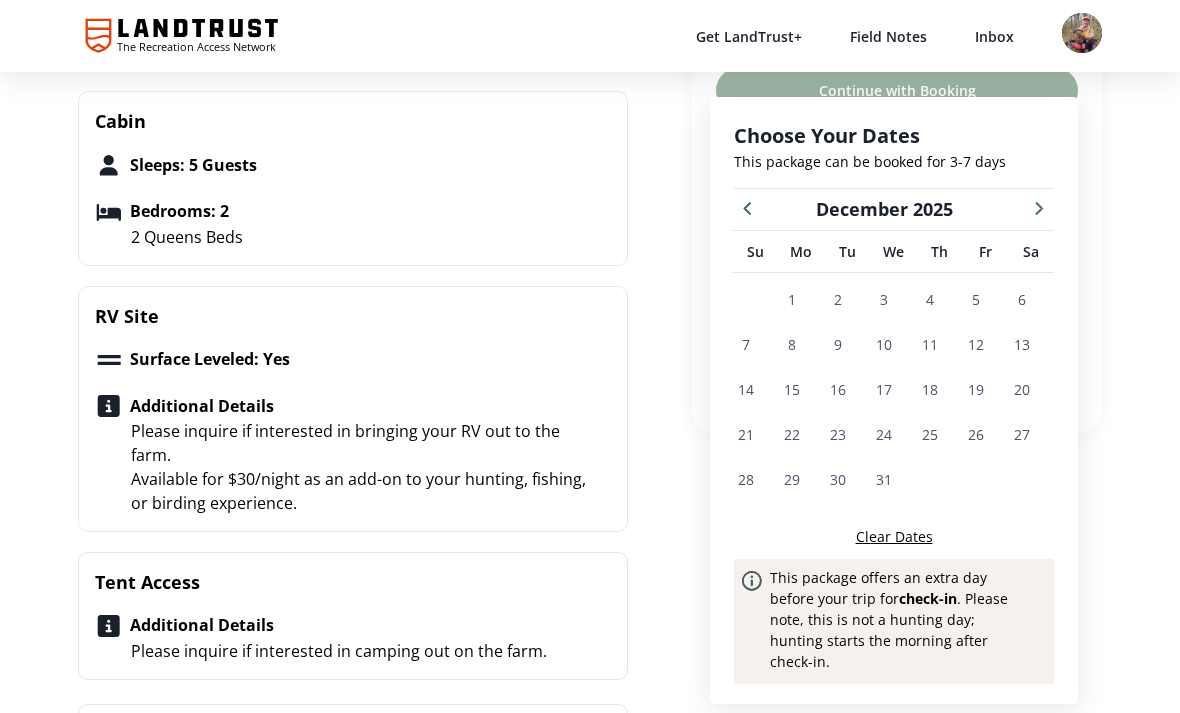 click at bounding box center (747, 207) 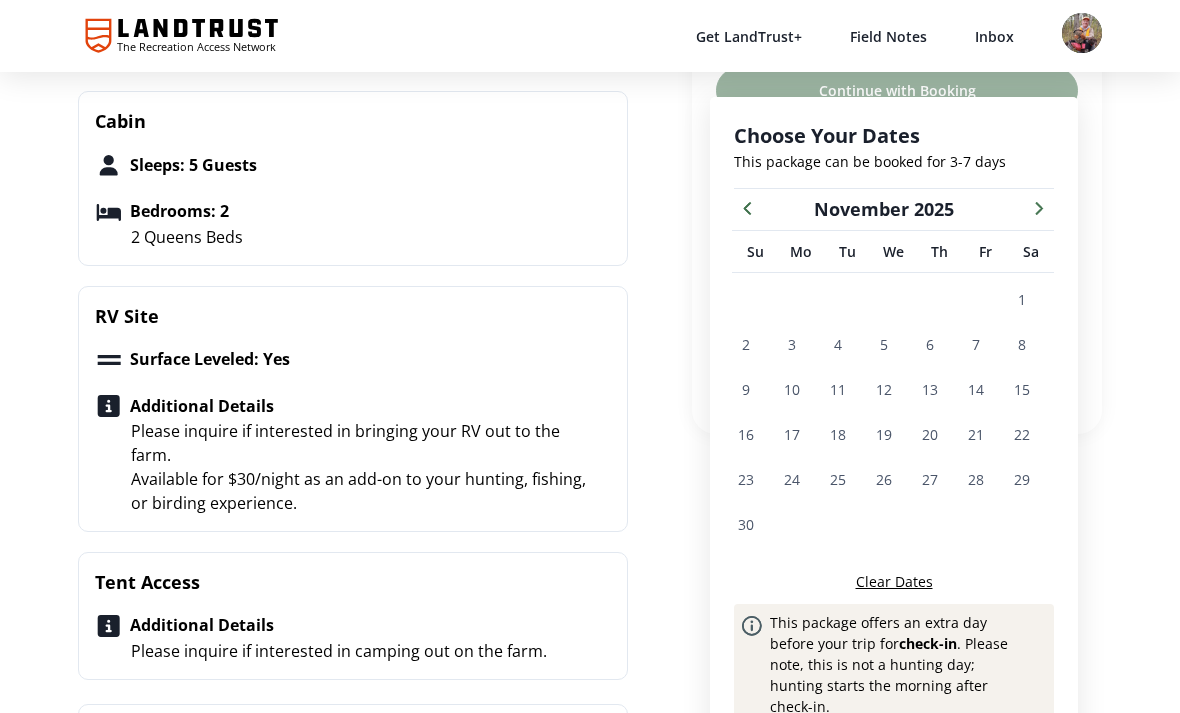 click 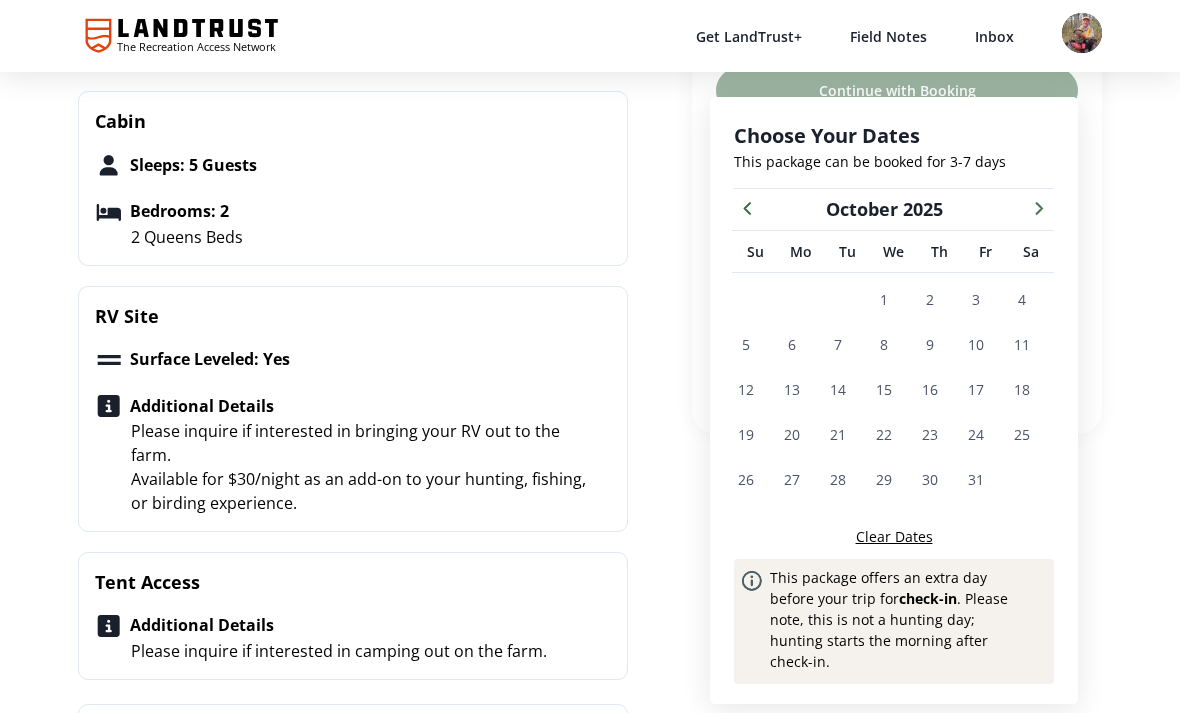 click on "15" at bounding box center (884, 389) 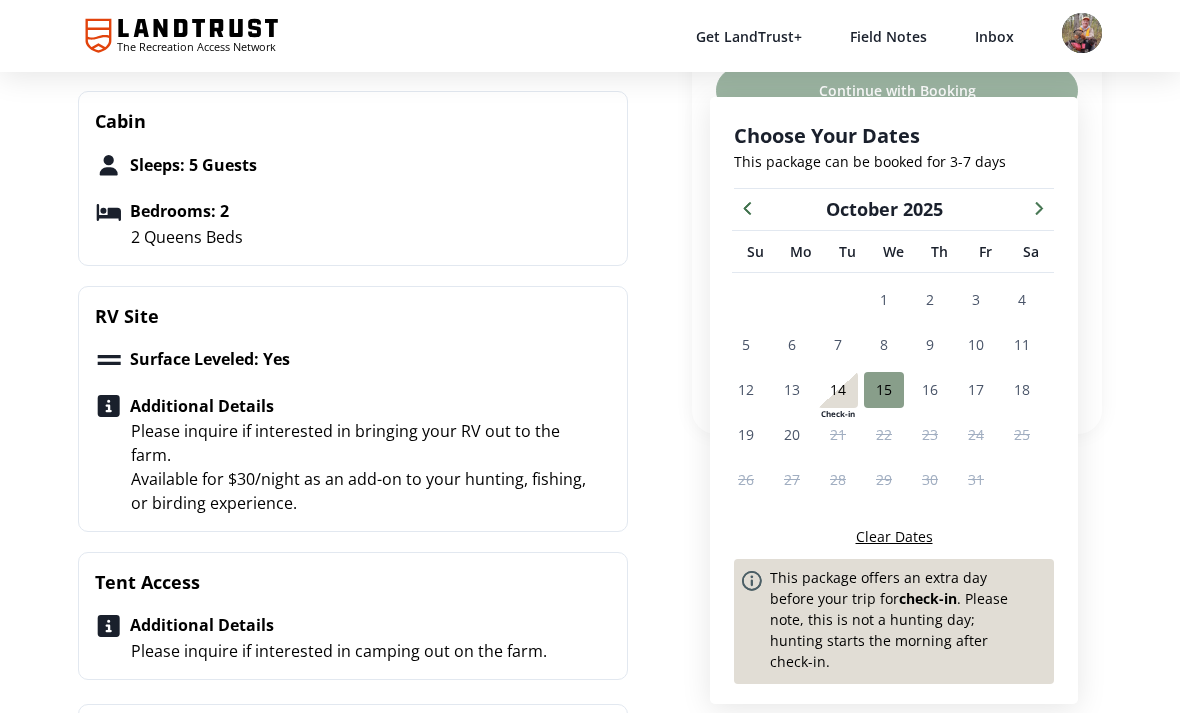 click on "17" at bounding box center [976, 389] 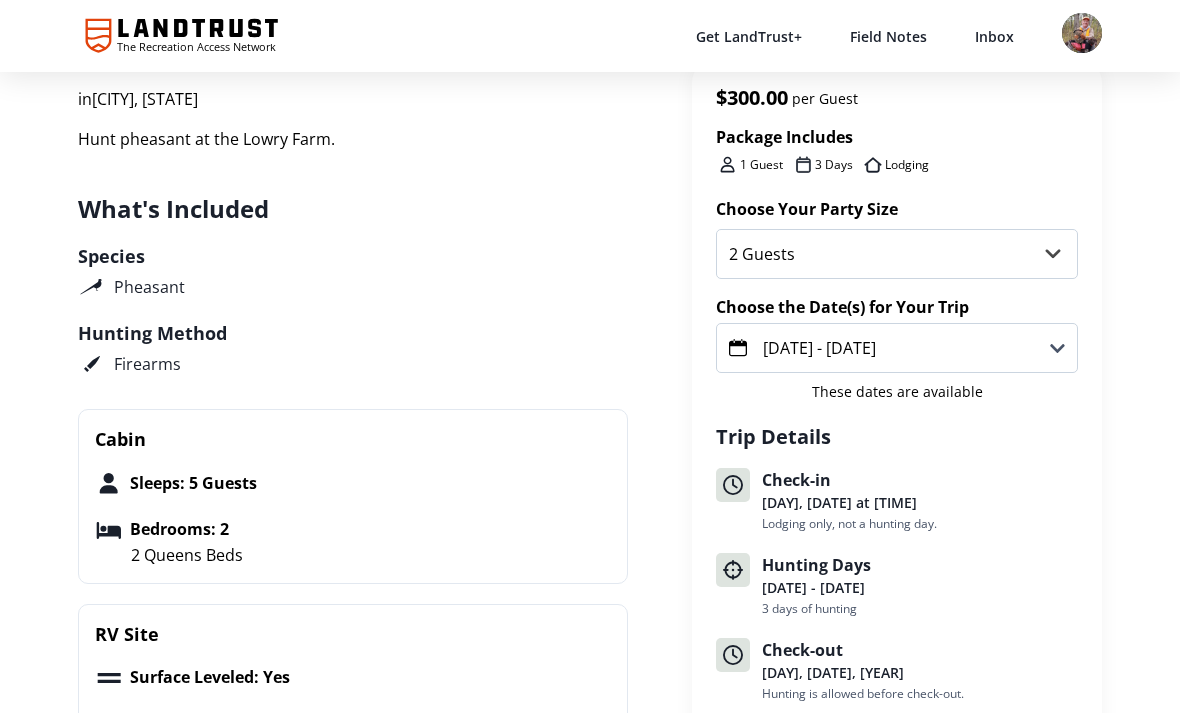scroll, scrollTop: 504, scrollLeft: 0, axis: vertical 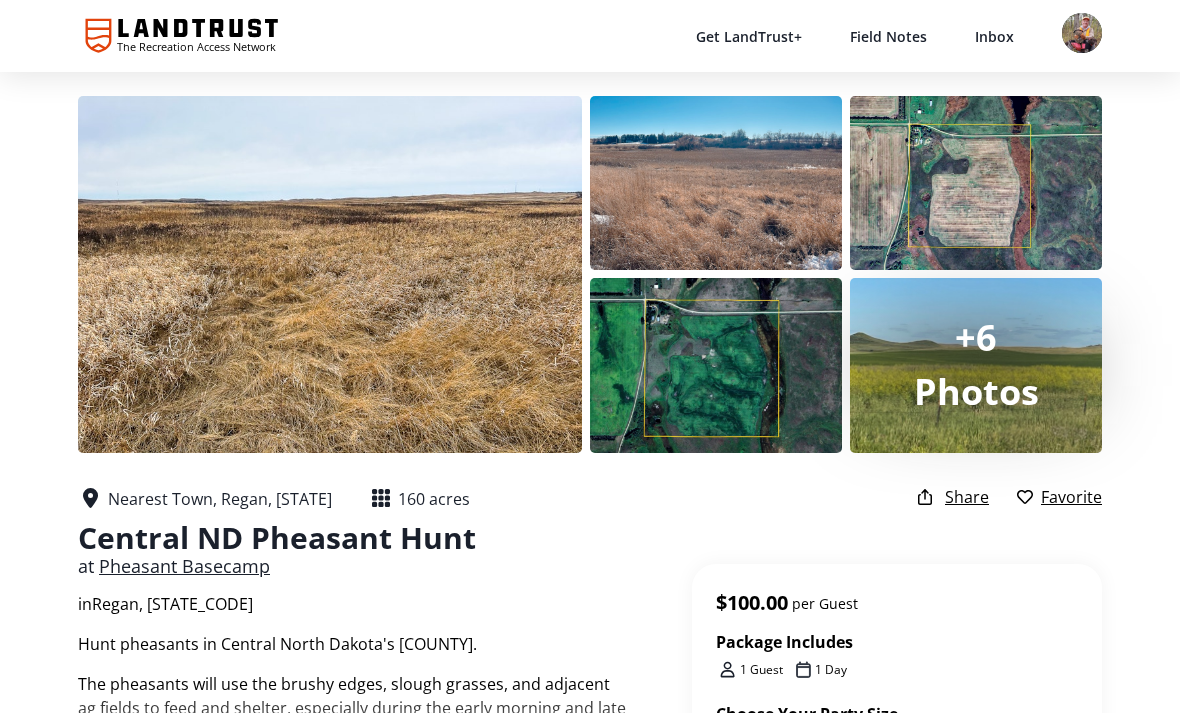 click on "Photos" at bounding box center [976, 391] 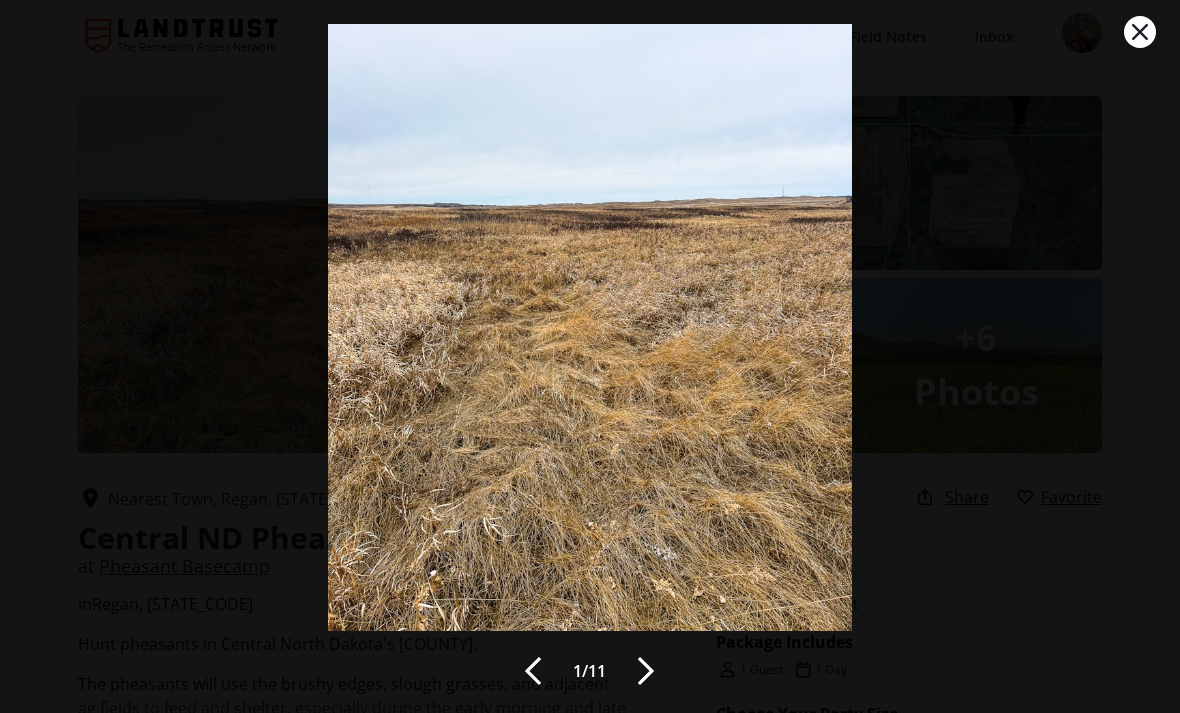 scroll, scrollTop: 30, scrollLeft: 0, axis: vertical 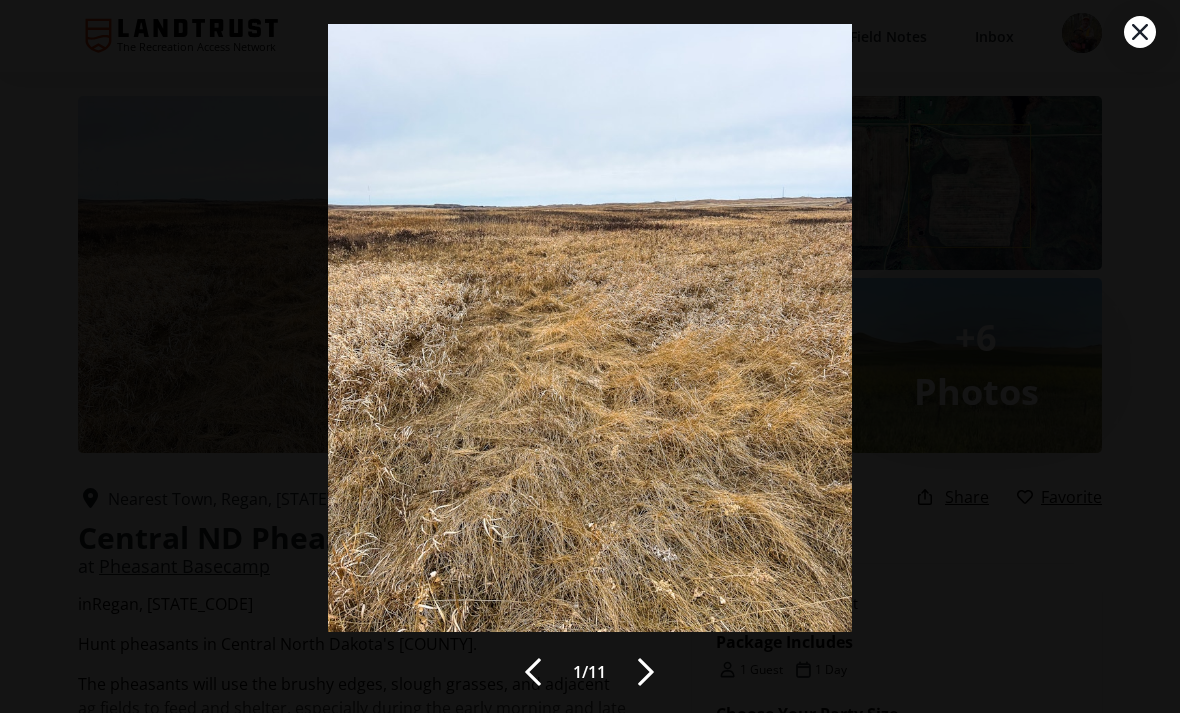click at bounding box center (646, 672) 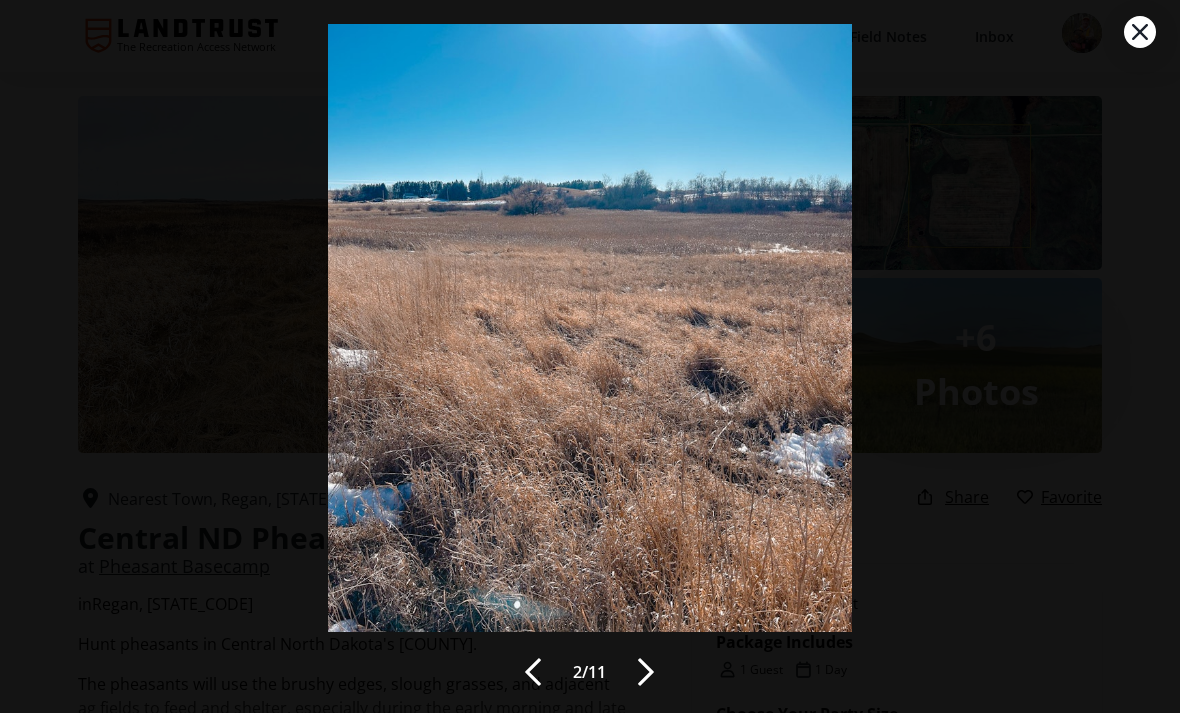 click at bounding box center [646, 672] 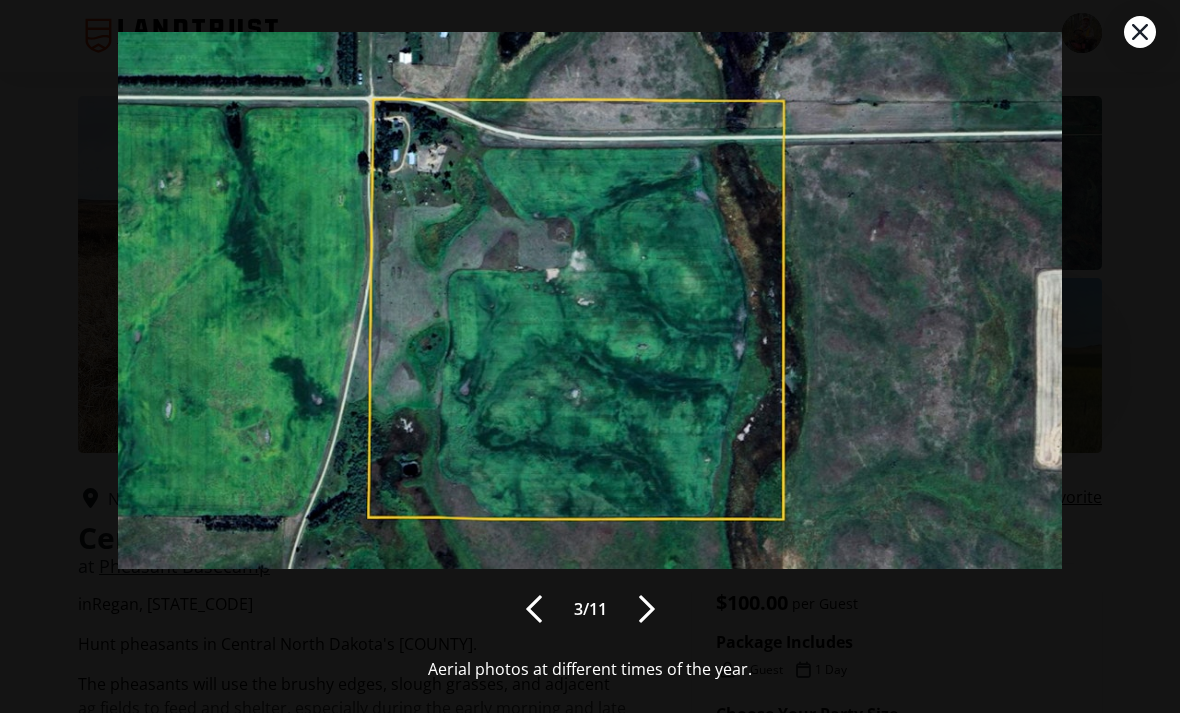 click at bounding box center (647, 609) 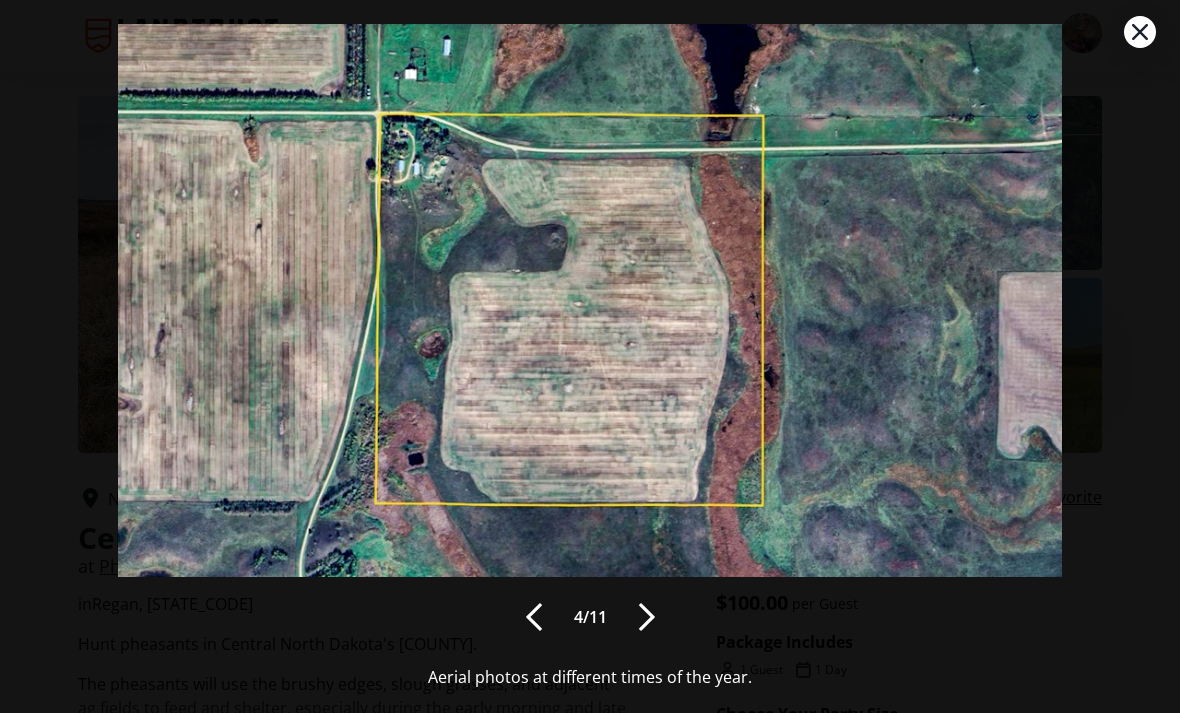 click at bounding box center (647, 617) 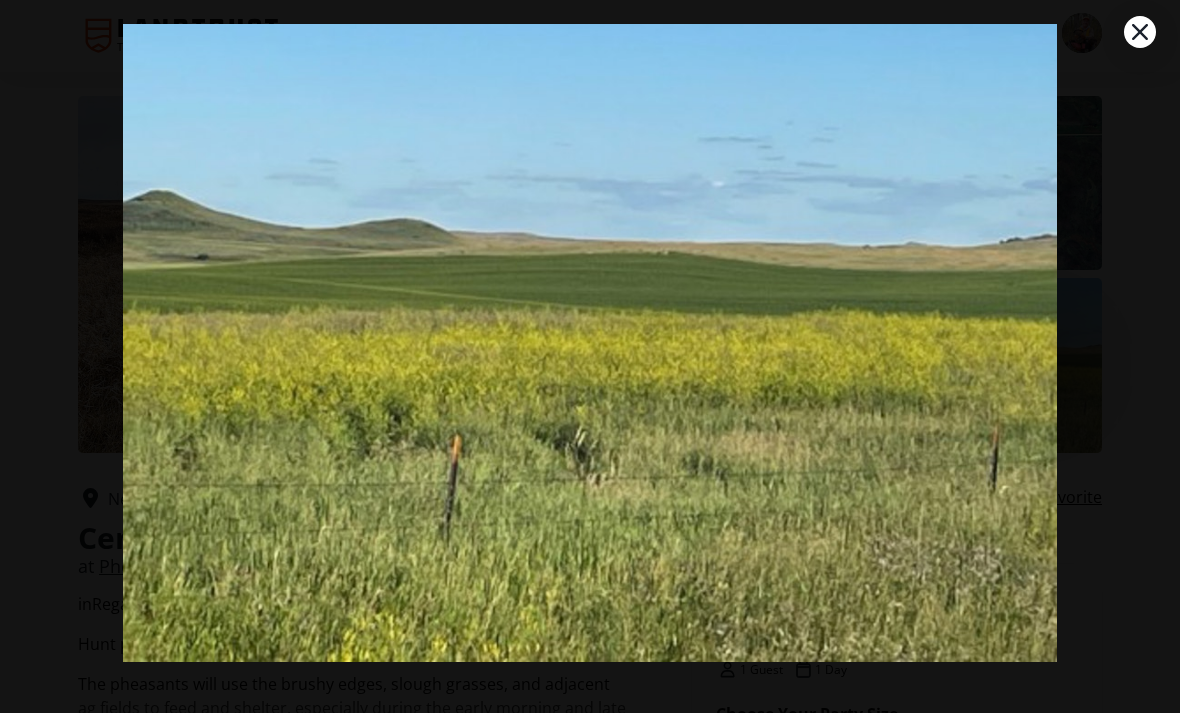 click at bounding box center [590, 313] 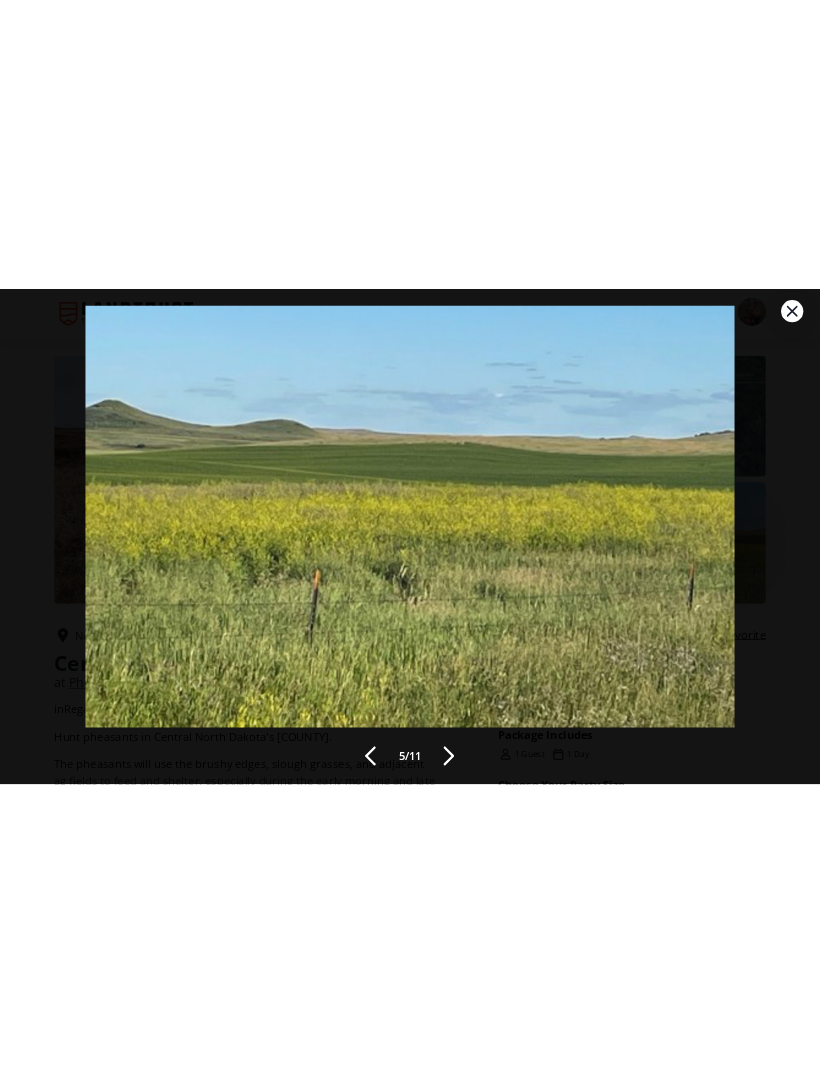 scroll, scrollTop: 30, scrollLeft: 0, axis: vertical 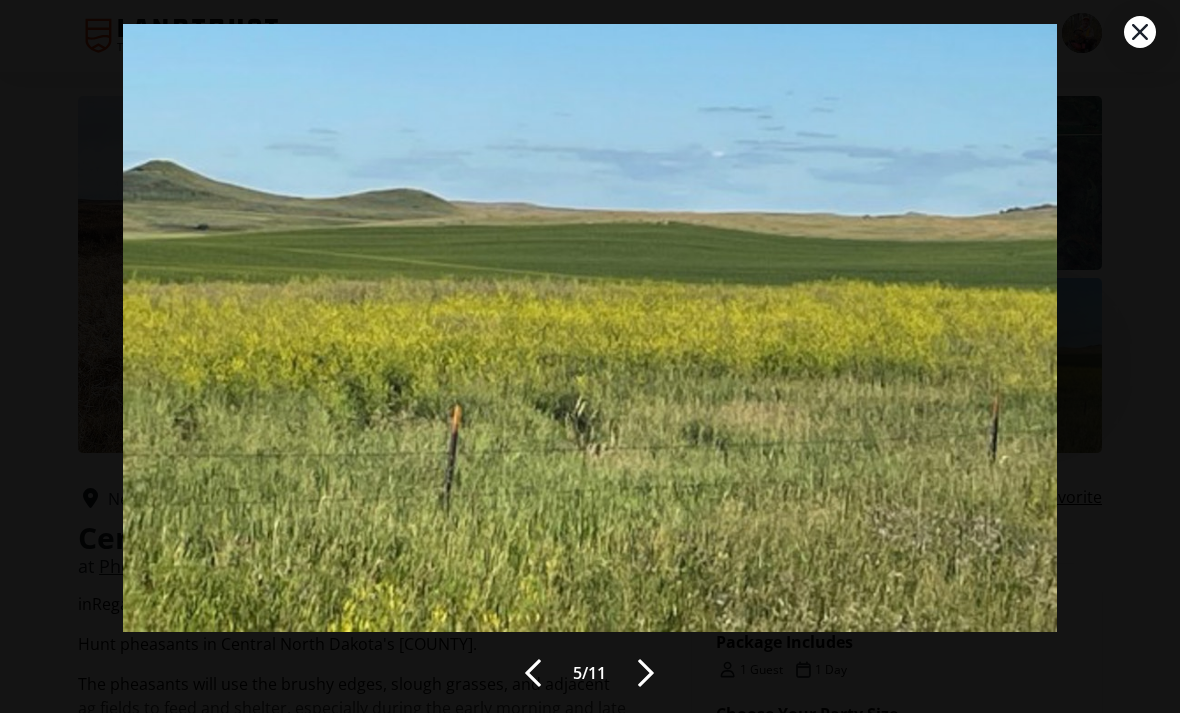 click at bounding box center [646, 673] 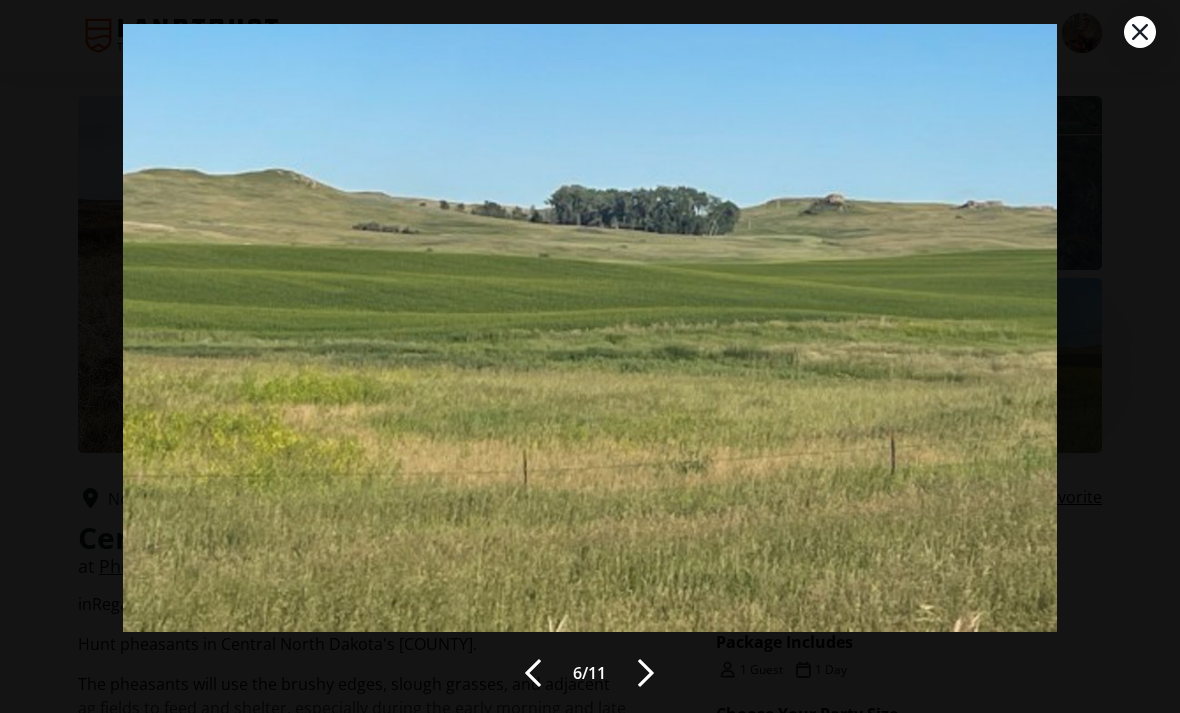 scroll, scrollTop: 0, scrollLeft: 0, axis: both 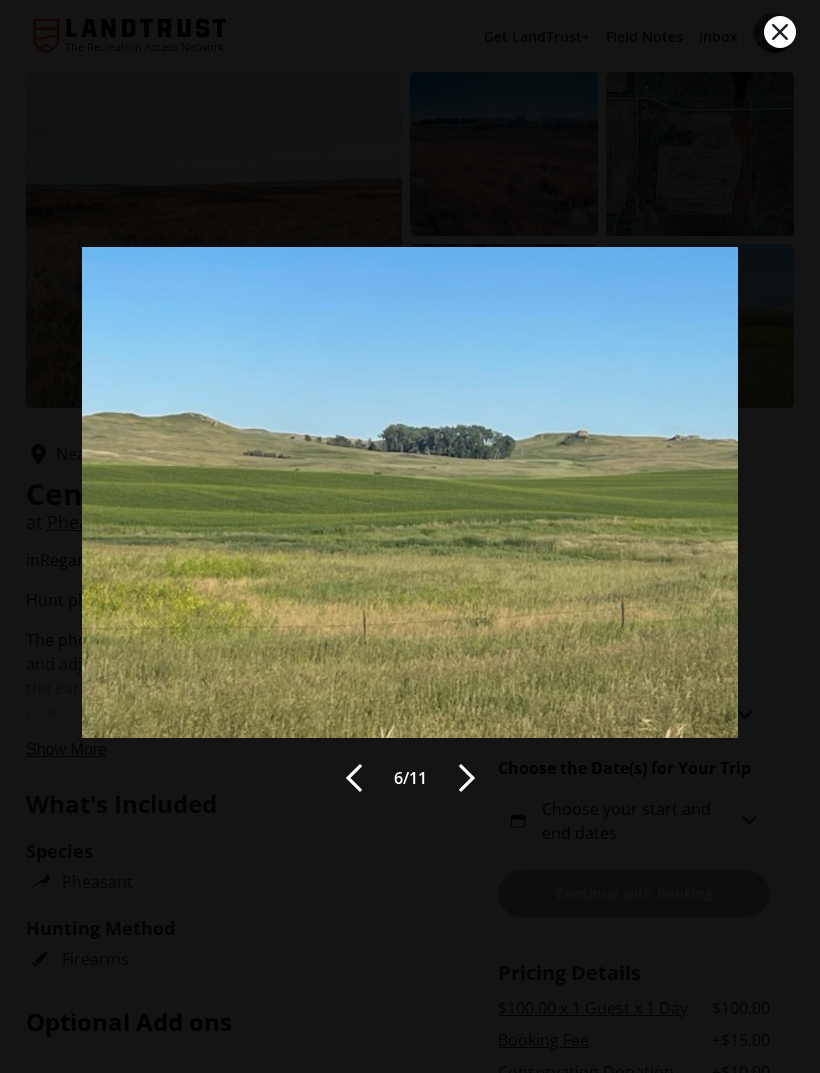 click at bounding box center [467, 778] 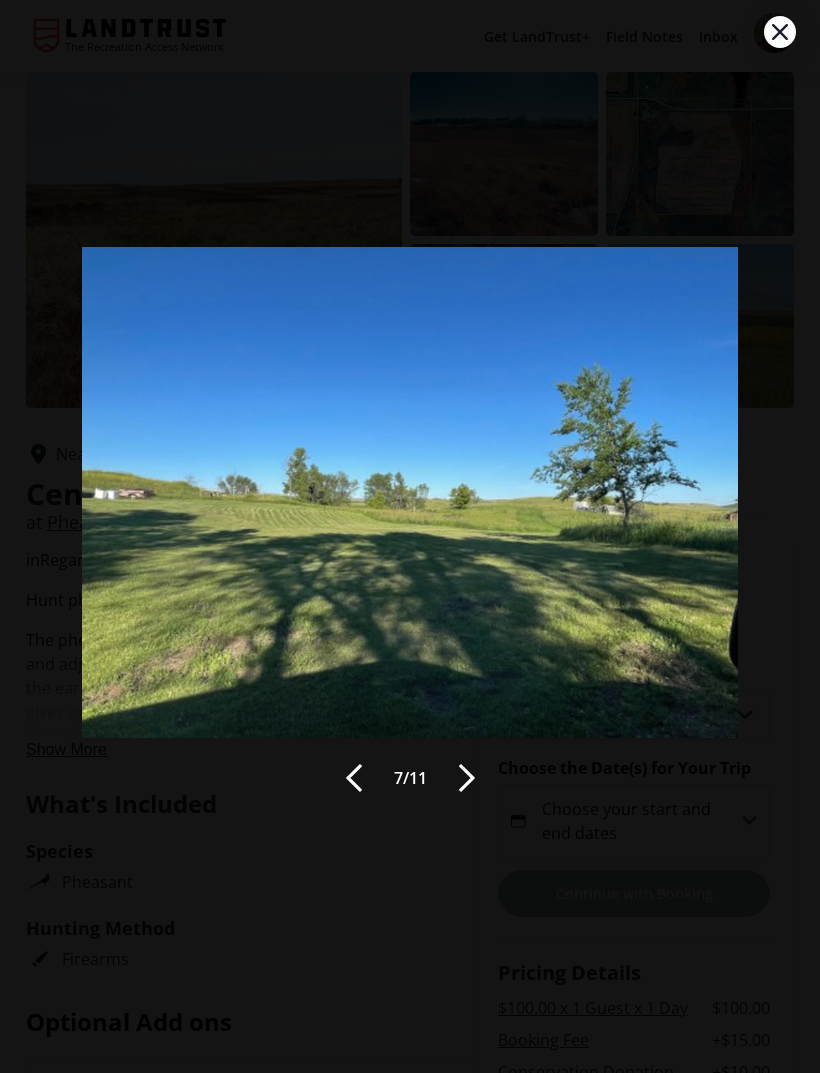 click at bounding box center [467, 778] 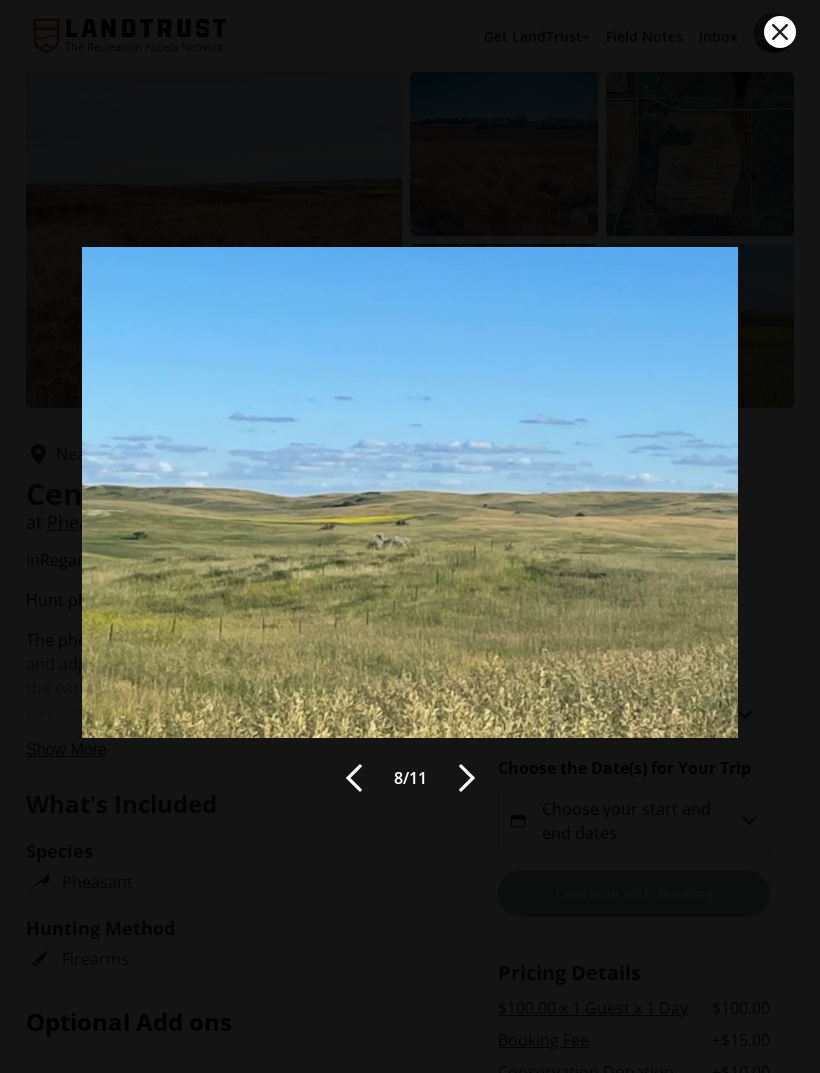 click at bounding box center (467, 778) 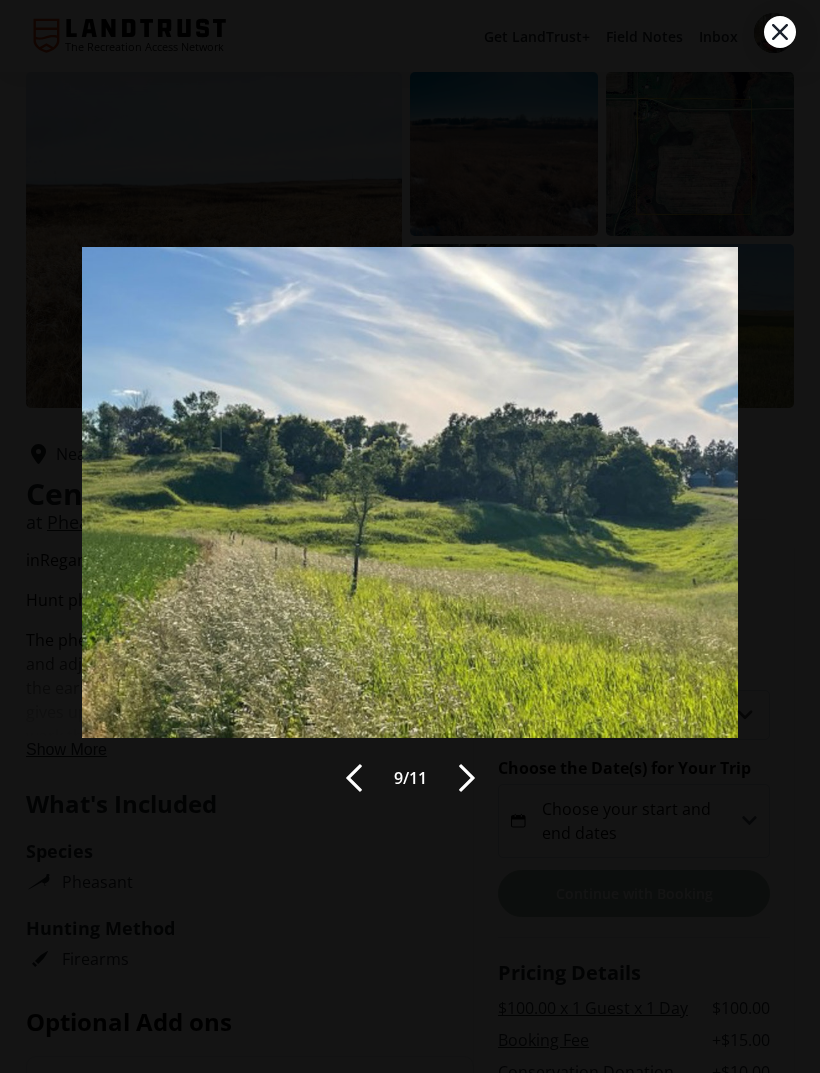 click at bounding box center (467, 778) 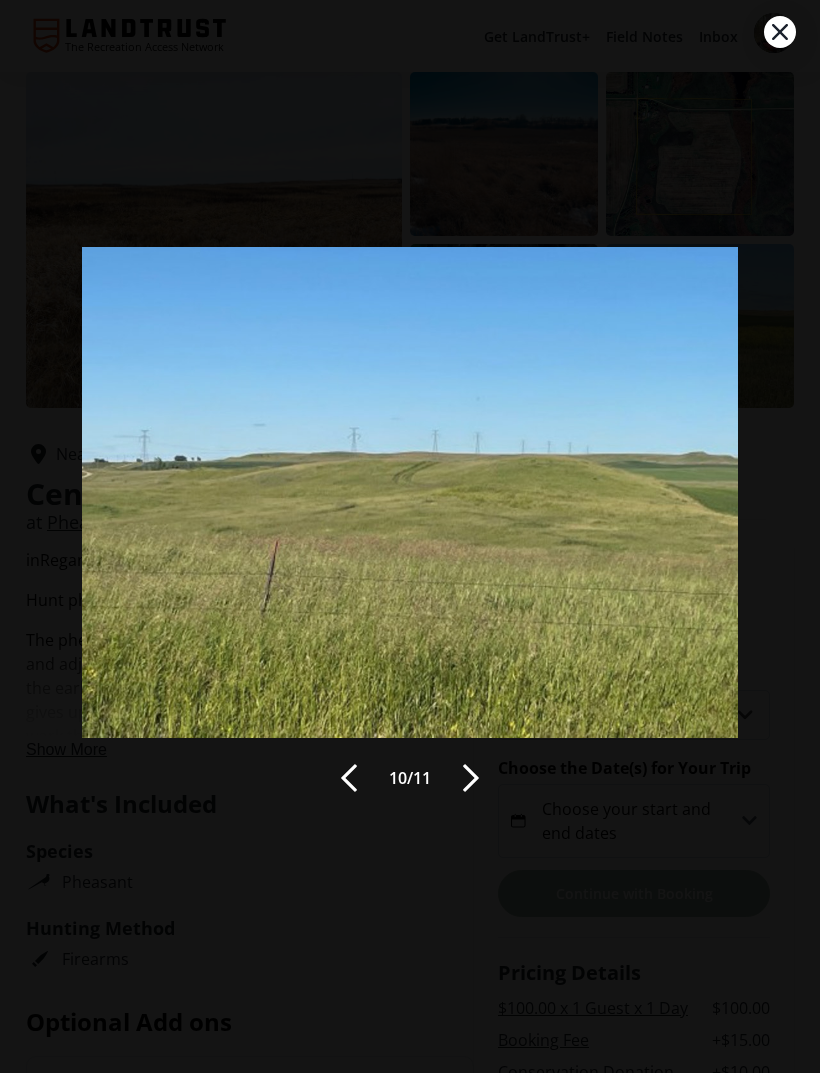 click at bounding box center [471, 778] 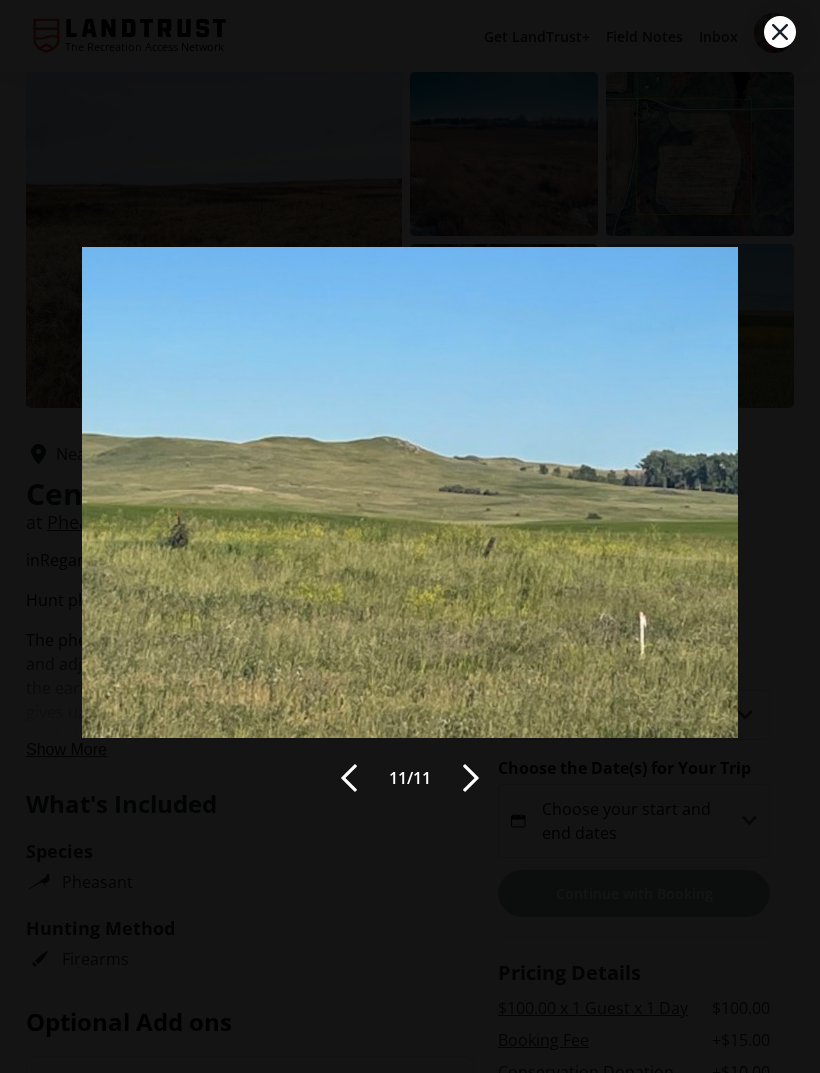 click at bounding box center [471, 778] 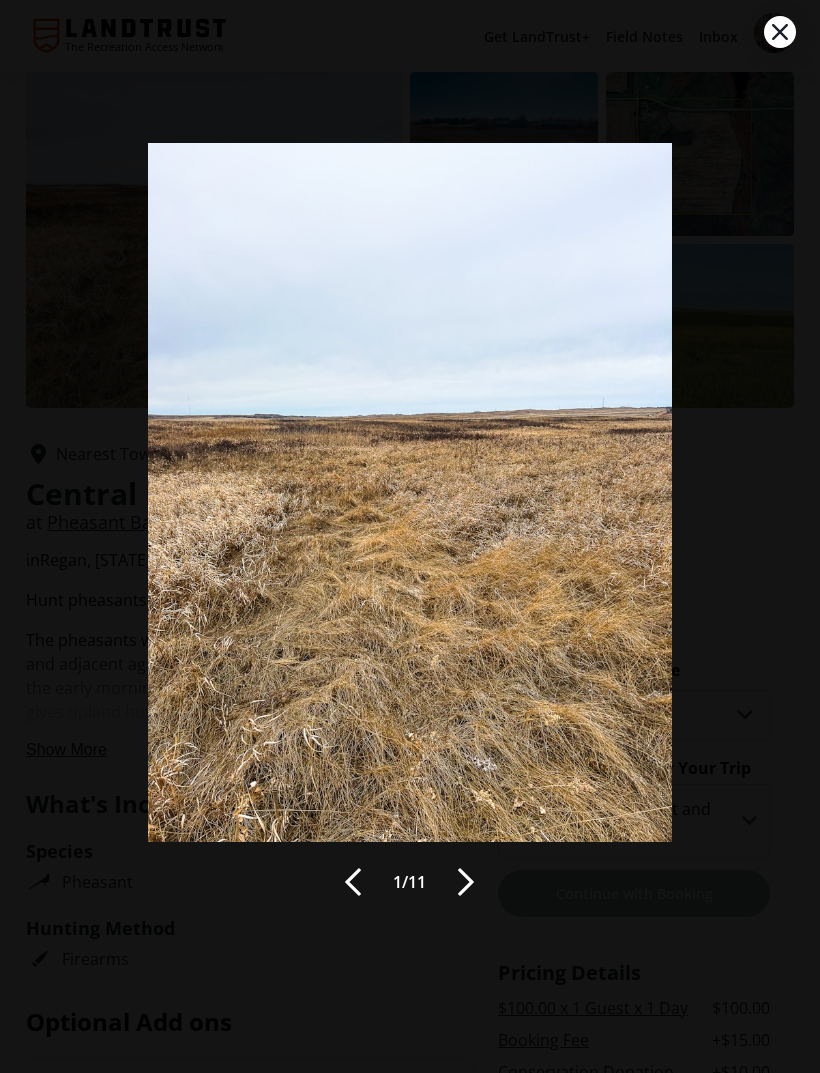 click on "1 / 11" at bounding box center (410, 537) 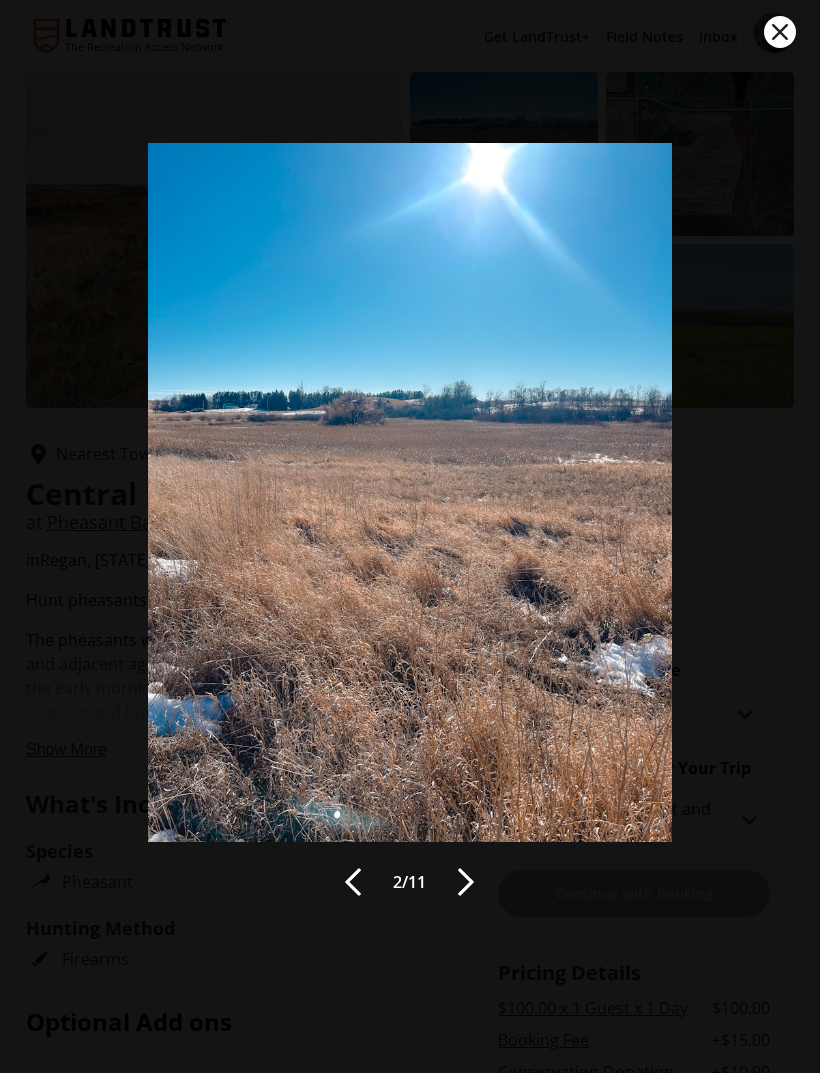 click 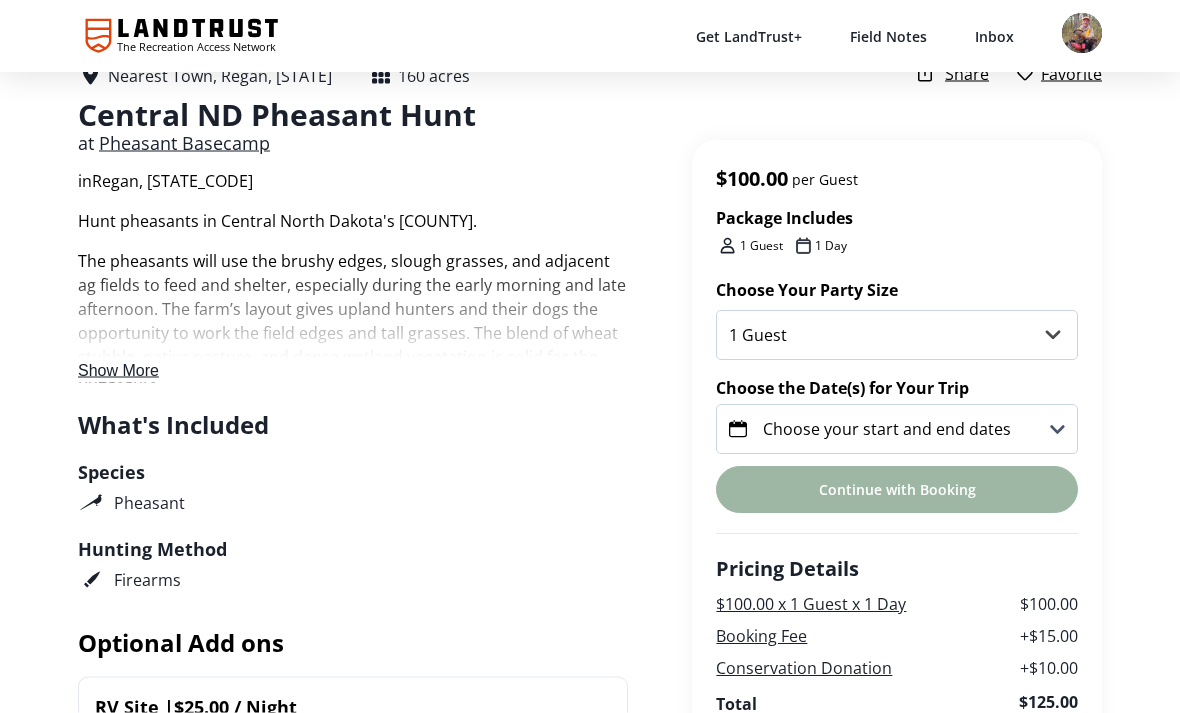 scroll, scrollTop: 439, scrollLeft: 0, axis: vertical 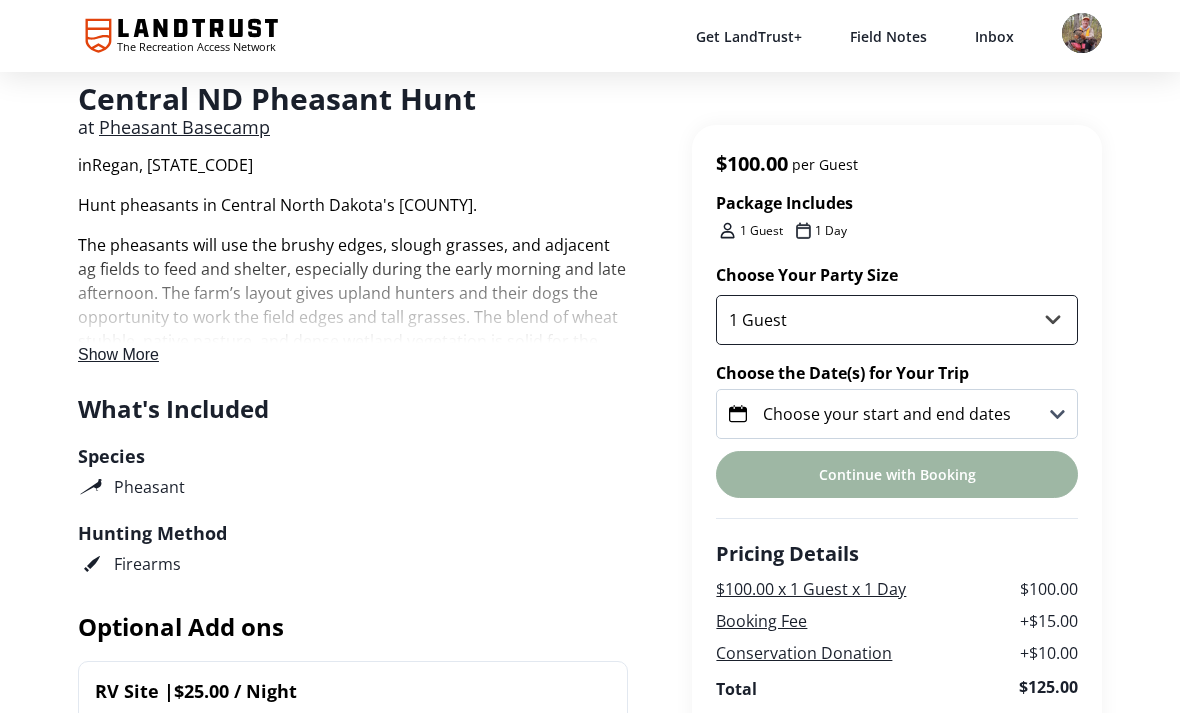 click on "1  Guest 2  Guests 3  Guests 4  Guests 5  Guests 6  Guests" at bounding box center (897, 320) 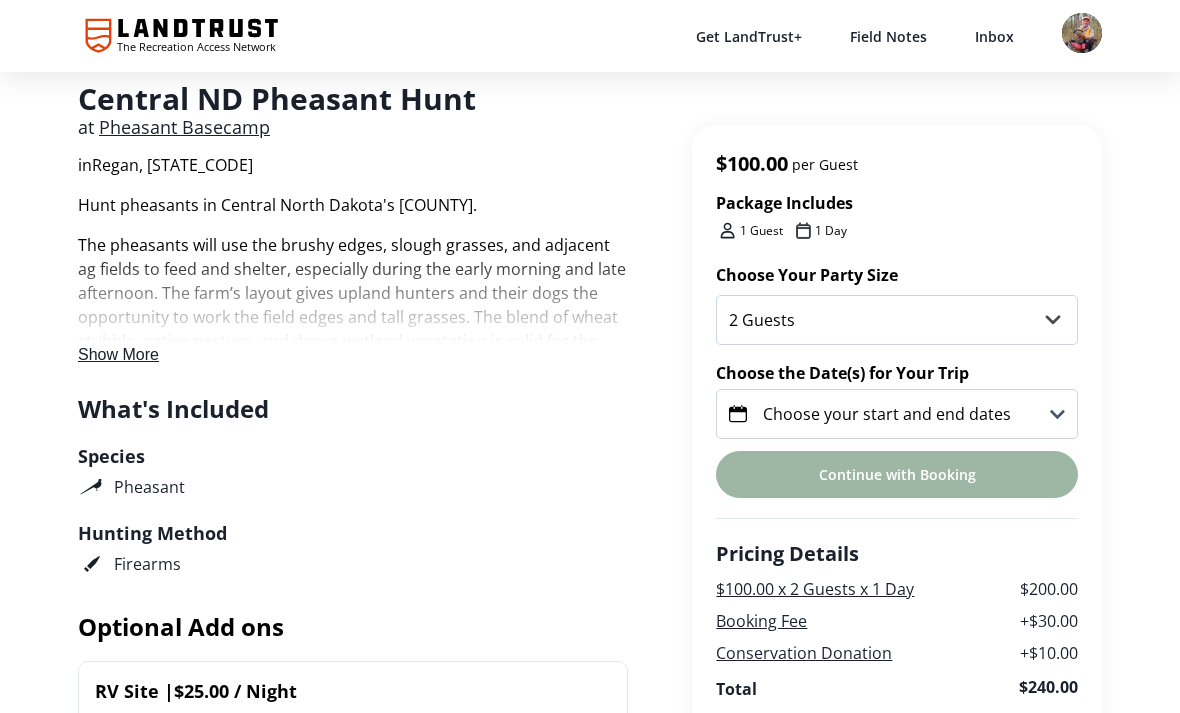 click on "Choose your start and end dates" at bounding box center (897, 414) 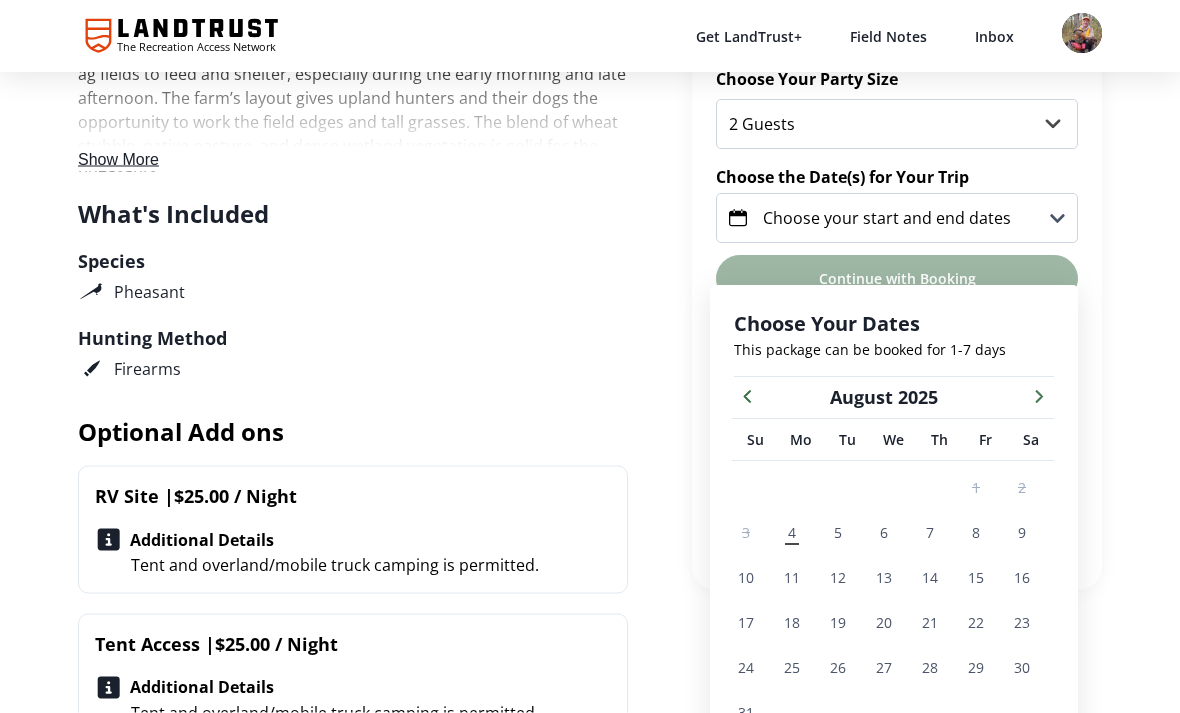 scroll, scrollTop: 678, scrollLeft: 0, axis: vertical 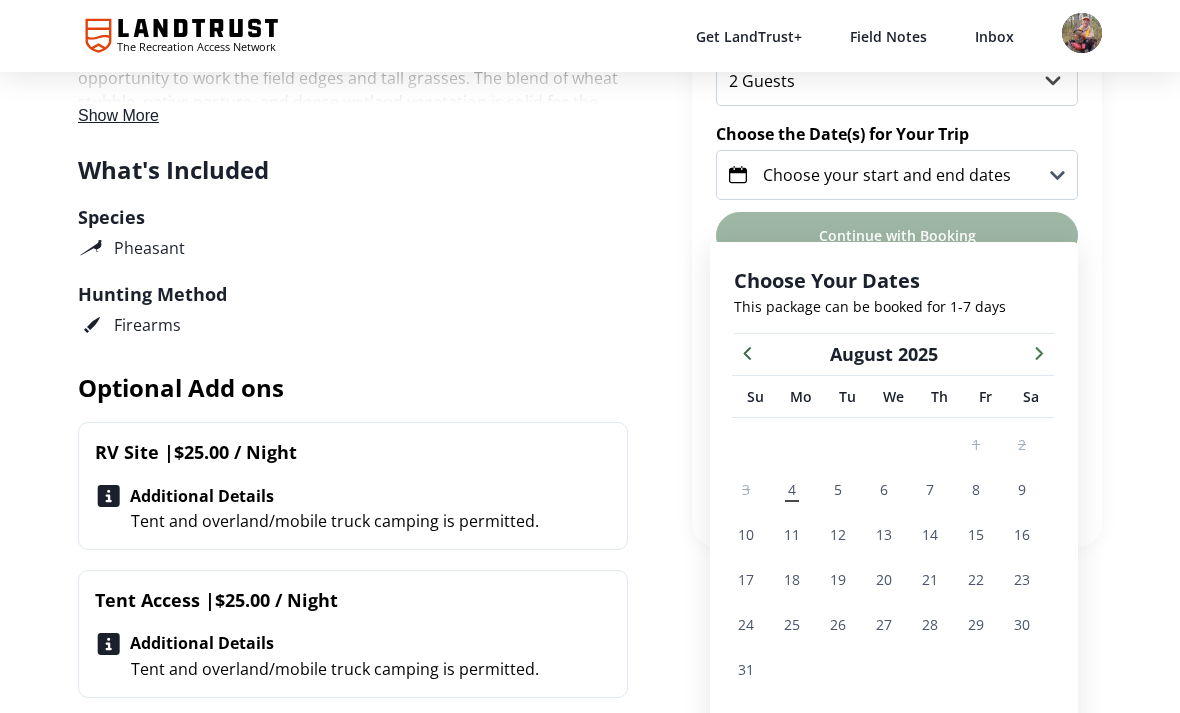 click 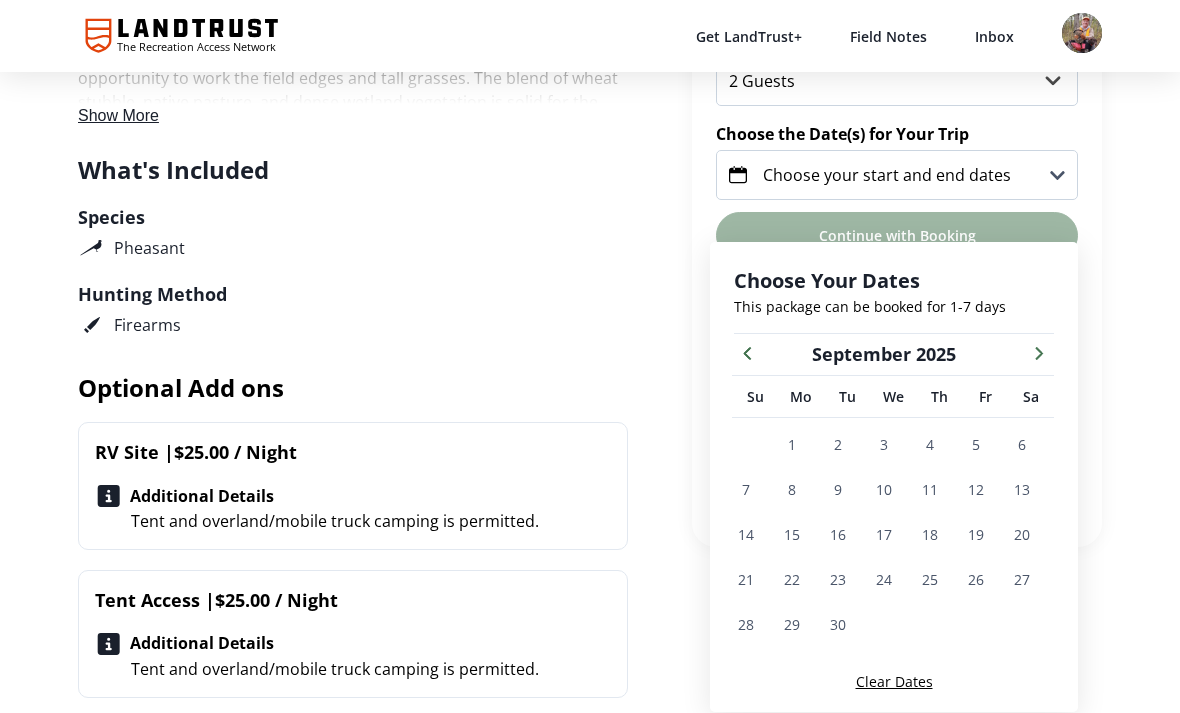 click 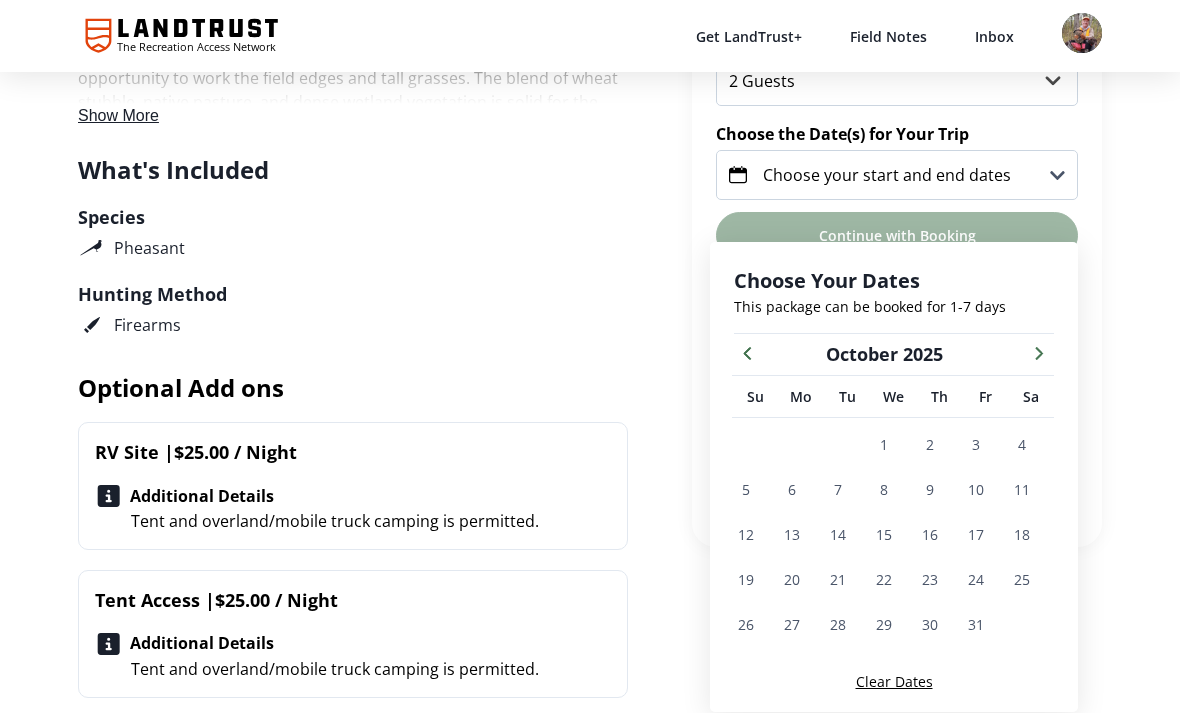 click on "16" at bounding box center [930, 534] 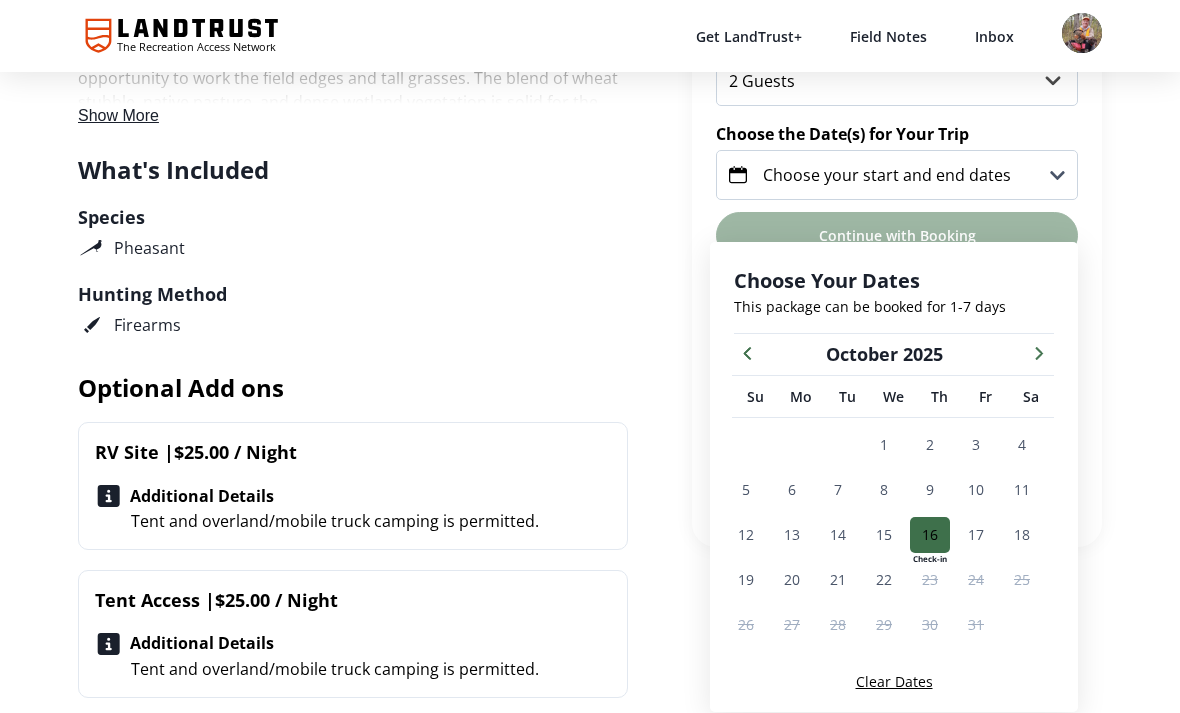 click on "17" at bounding box center [976, 534] 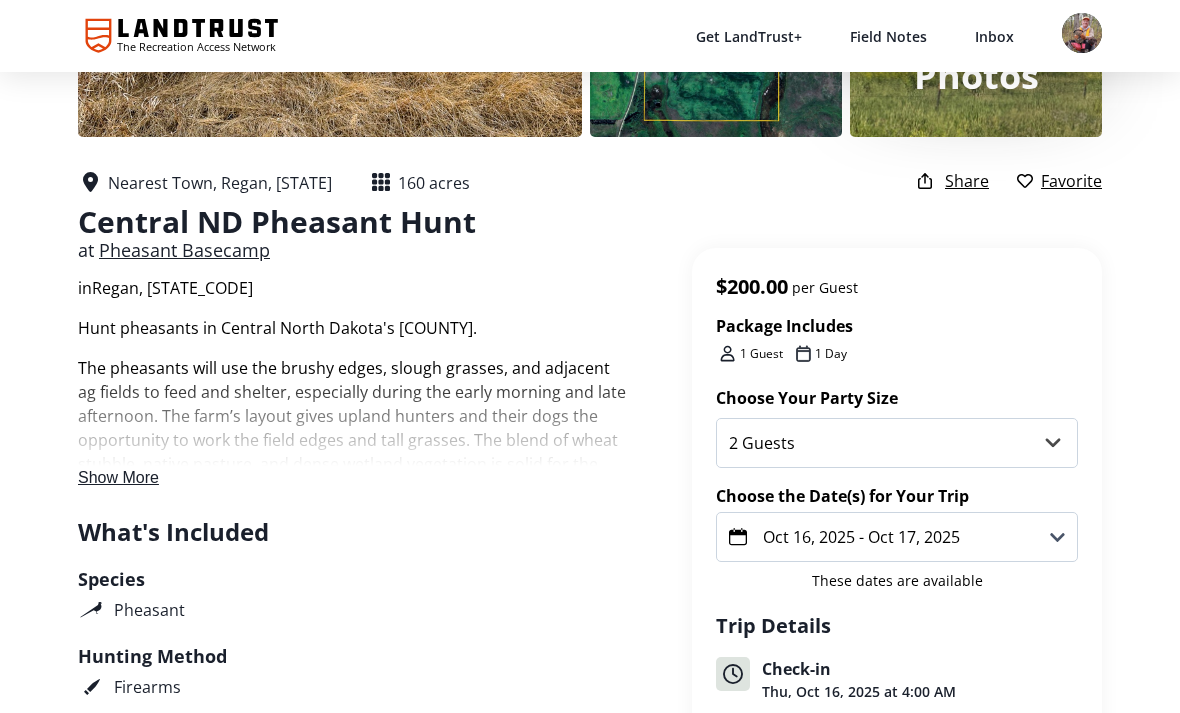 scroll, scrollTop: 315, scrollLeft: 0, axis: vertical 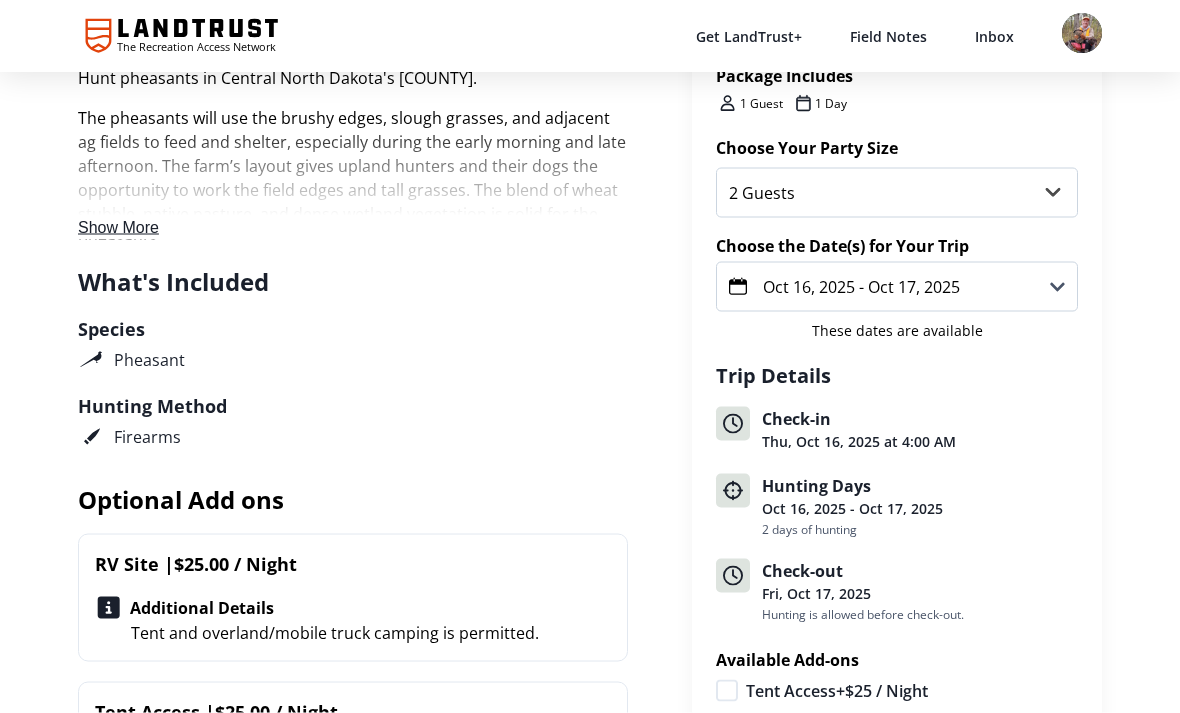 click on "Oct 16, 2025 - Oct 17, 2025" at bounding box center [897, 287] 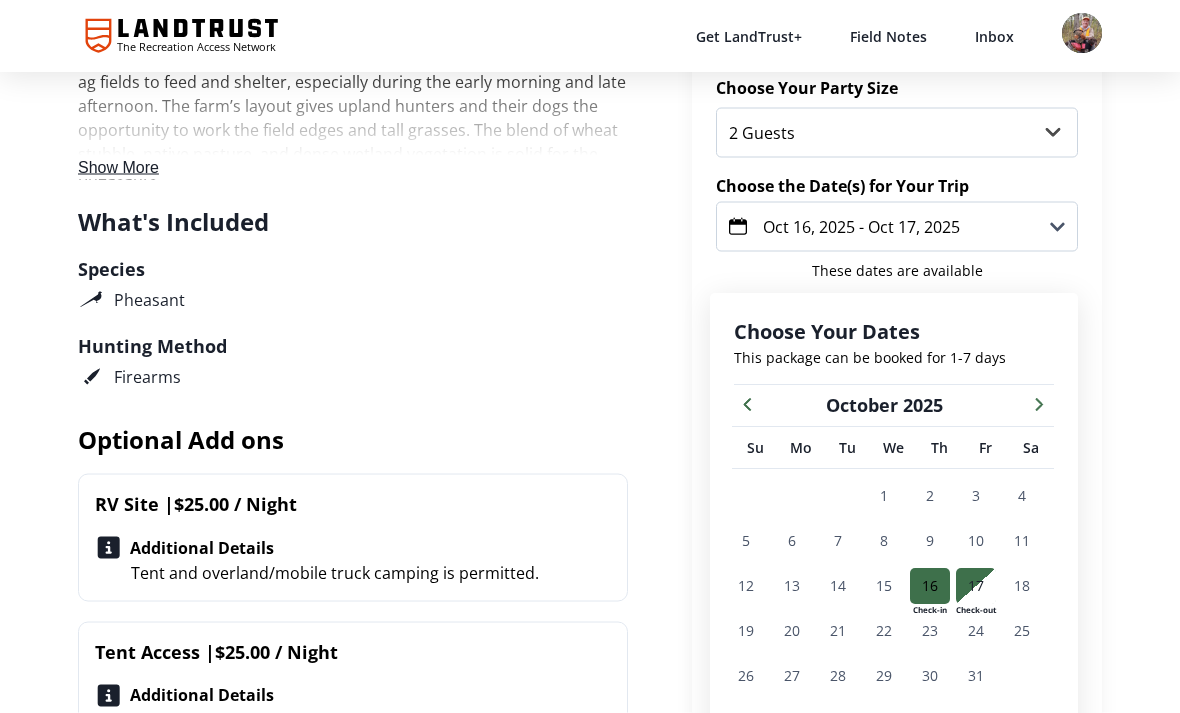 scroll, scrollTop: 633, scrollLeft: 0, axis: vertical 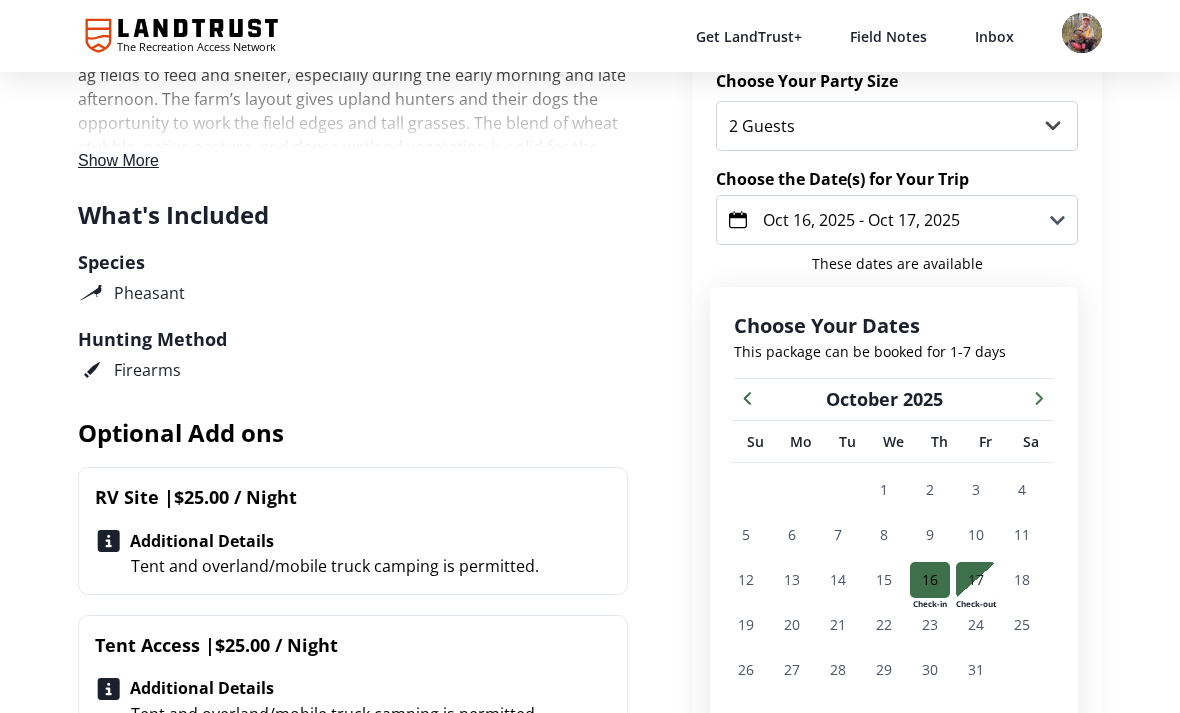 click at bounding box center [930, 580] 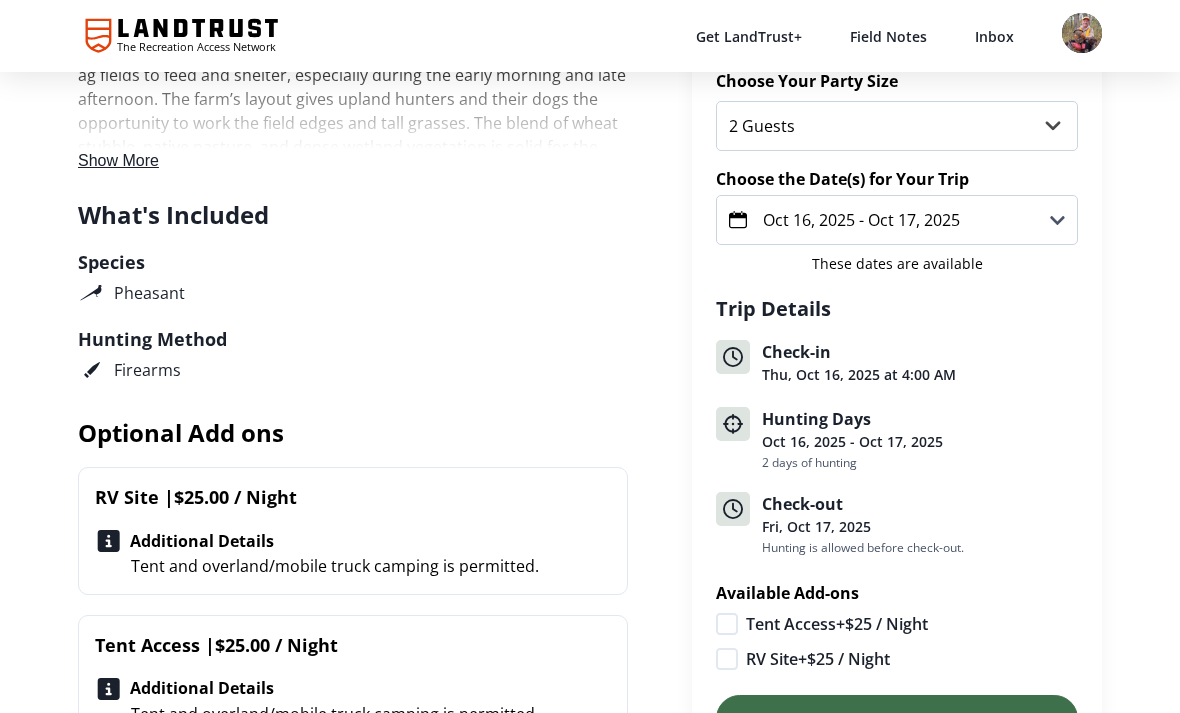 click on "Oct 16, 2025 - Oct 17, 2025" at bounding box center [897, 220] 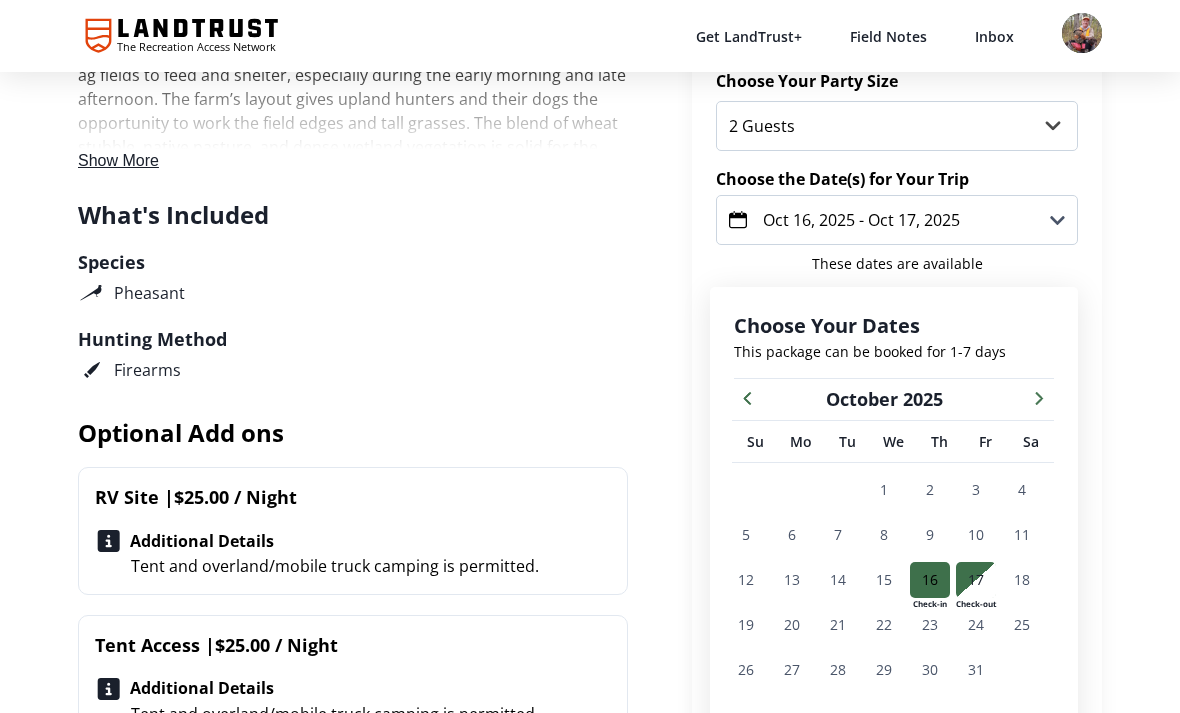 click on "Oct 16, 2025 - Oct 17, 2025" at bounding box center (861, 220) 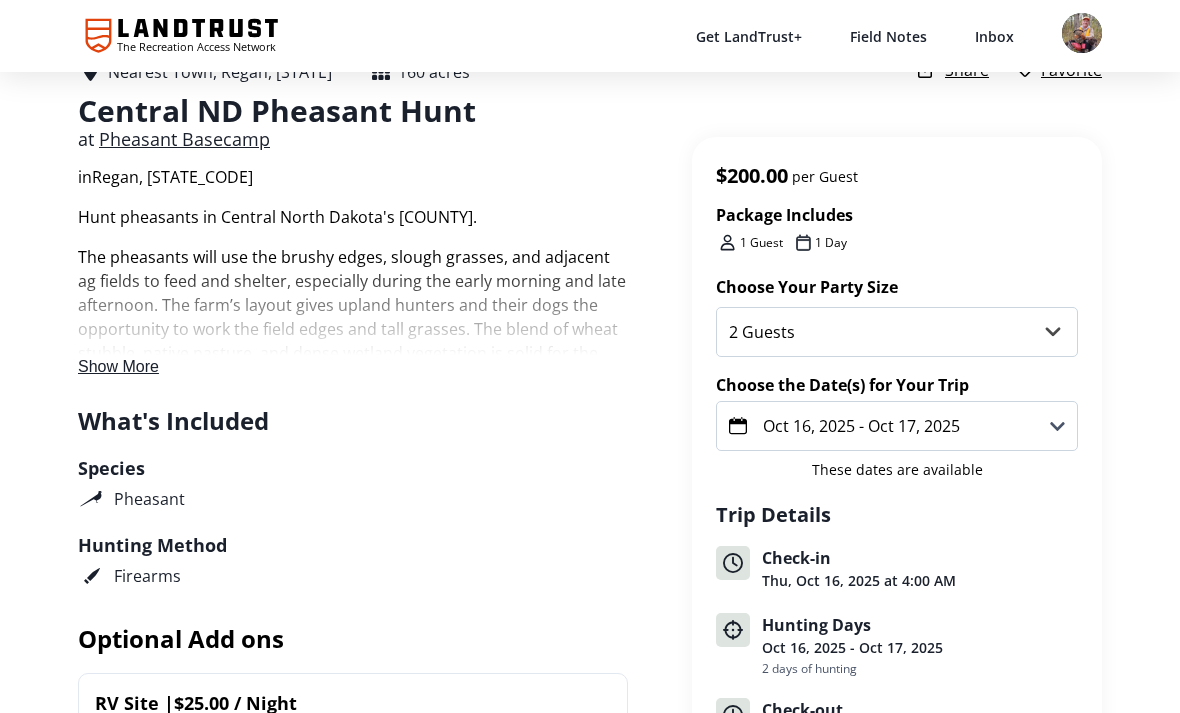 scroll, scrollTop: 425, scrollLeft: 0, axis: vertical 